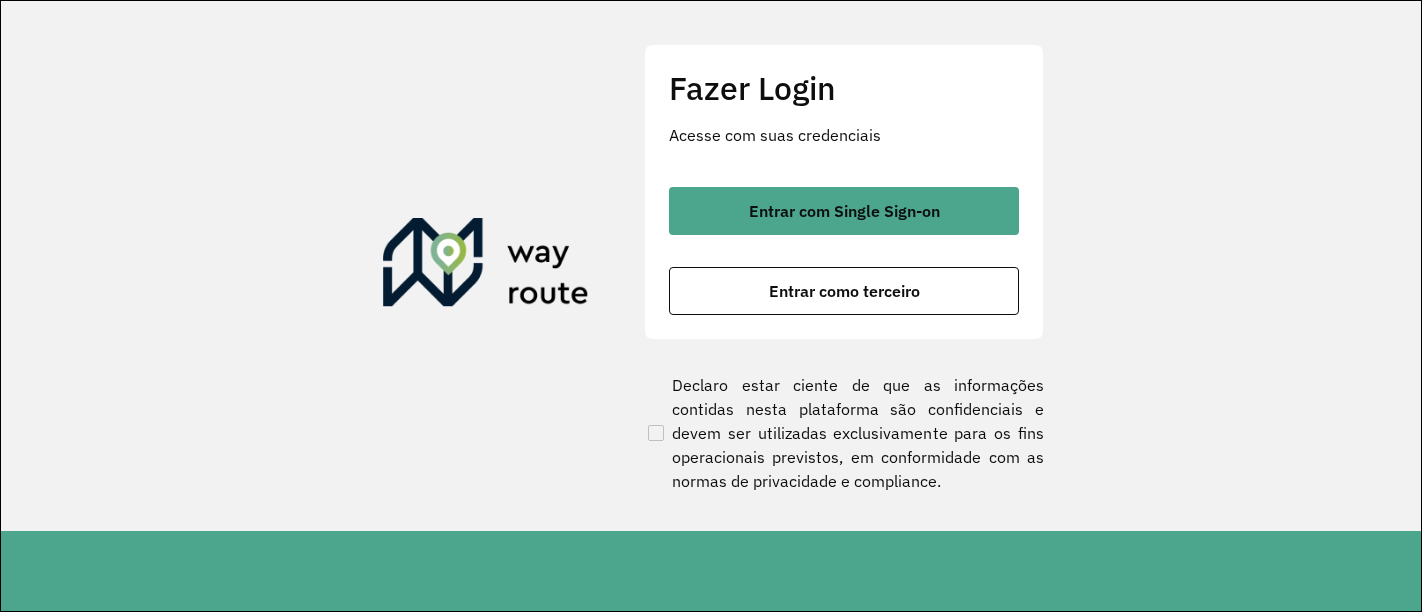 scroll, scrollTop: 0, scrollLeft: 0, axis: both 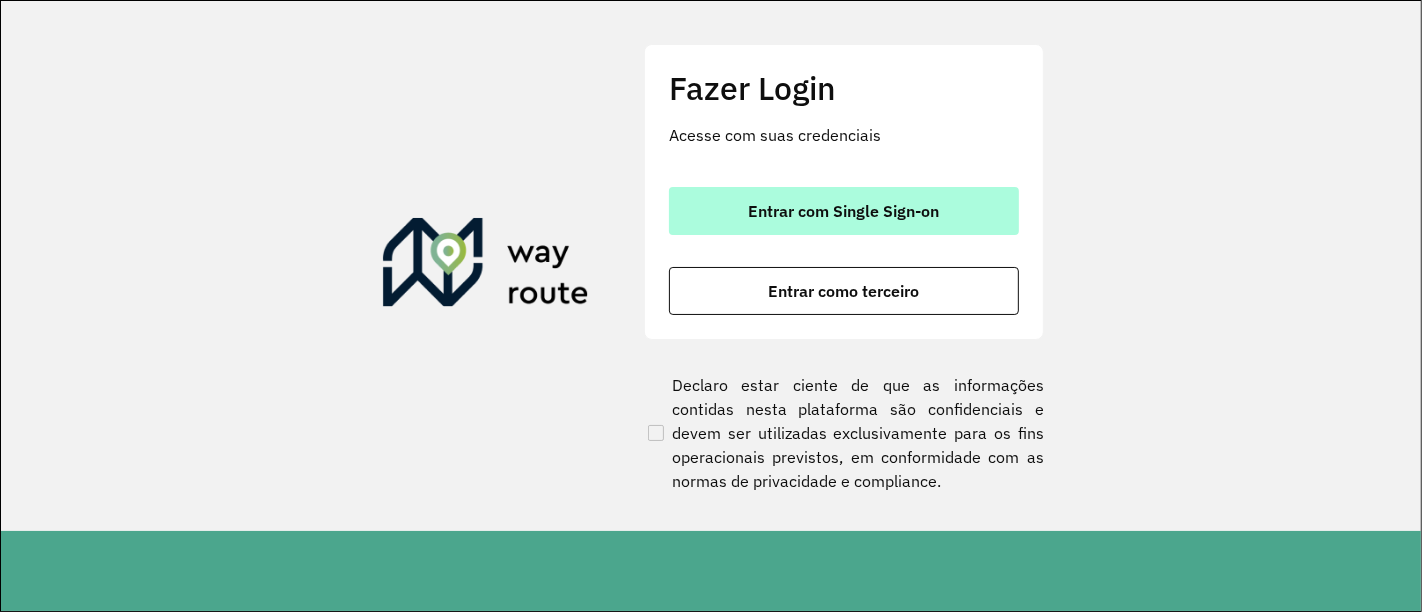 click on "Entrar com Single Sign-on" at bounding box center (844, 211) 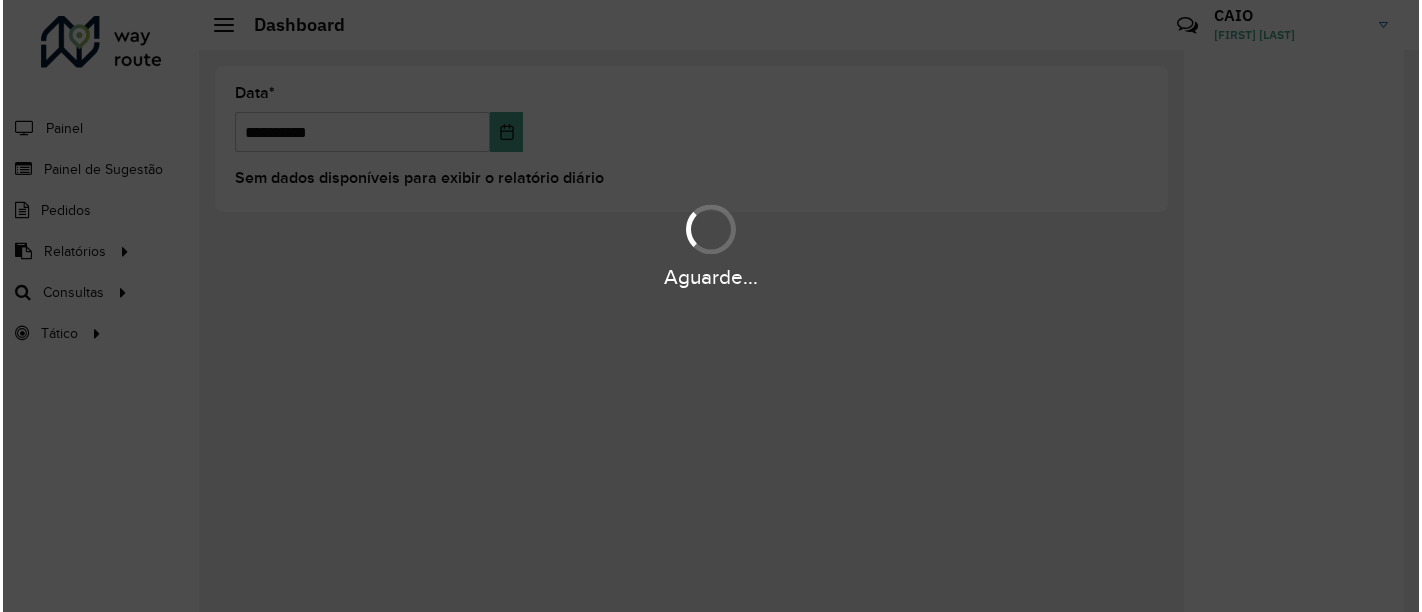scroll, scrollTop: 0, scrollLeft: 0, axis: both 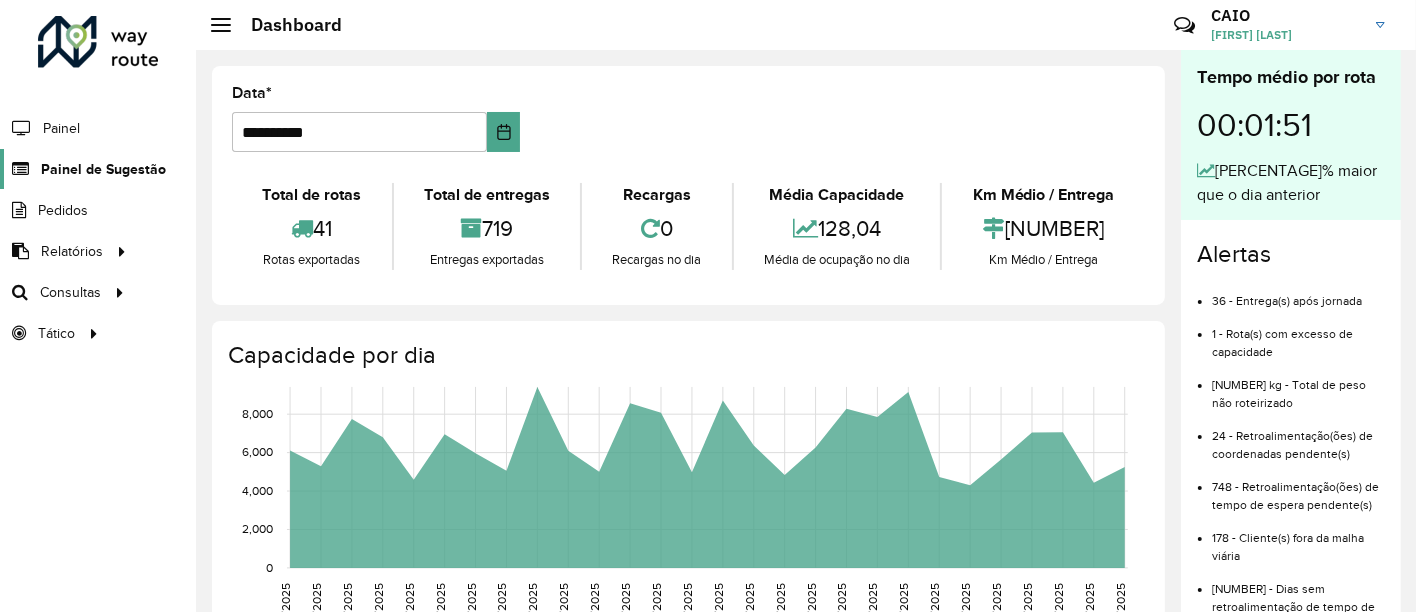 click on "Painel de Sugestão" 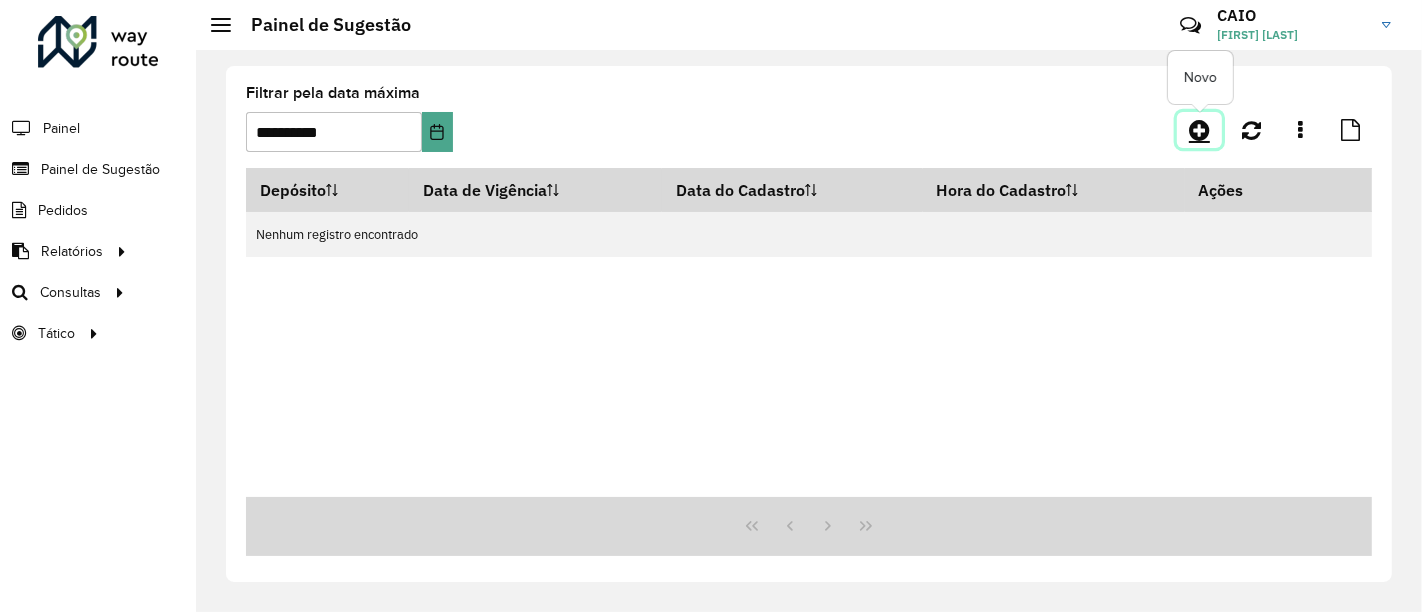 click 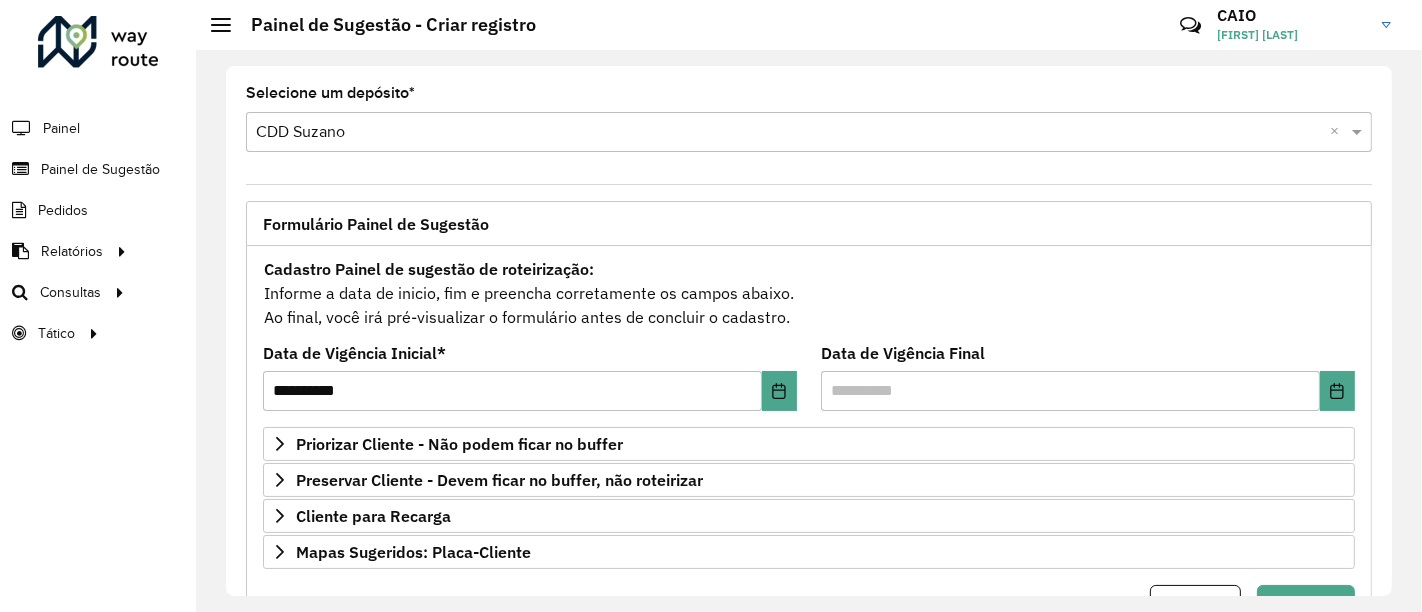 scroll, scrollTop: 91, scrollLeft: 0, axis: vertical 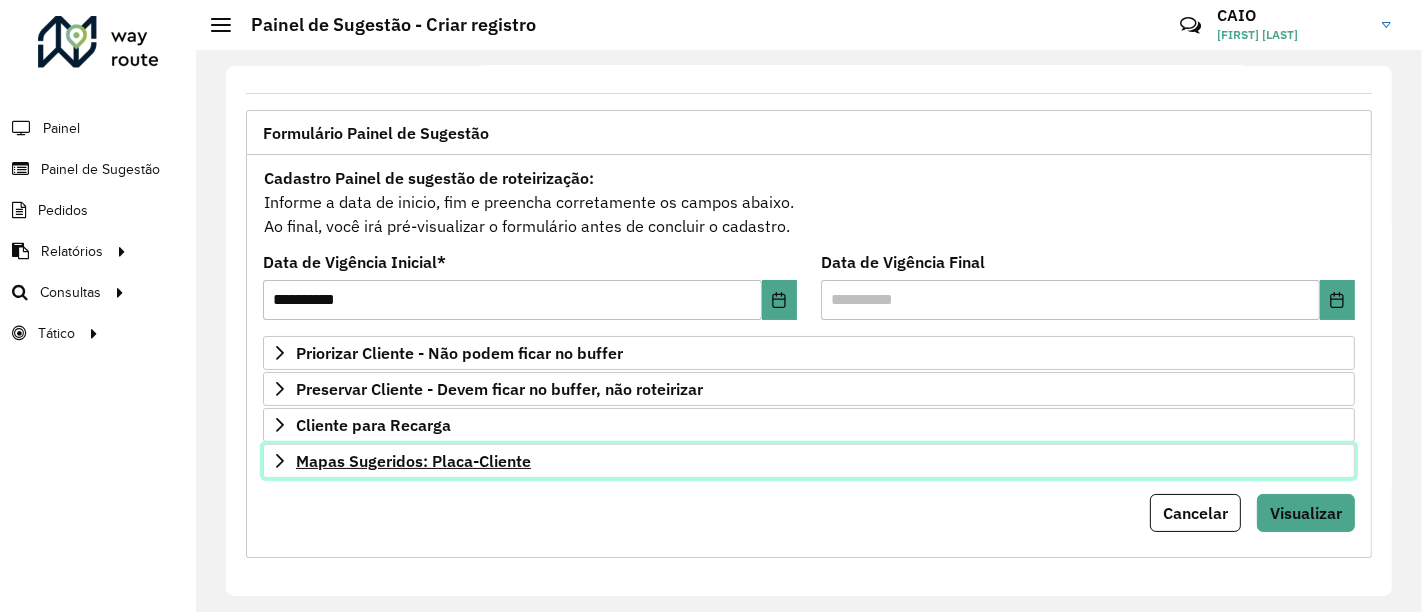 click on "Mapas Sugeridos: Placa-Cliente" at bounding box center [413, 461] 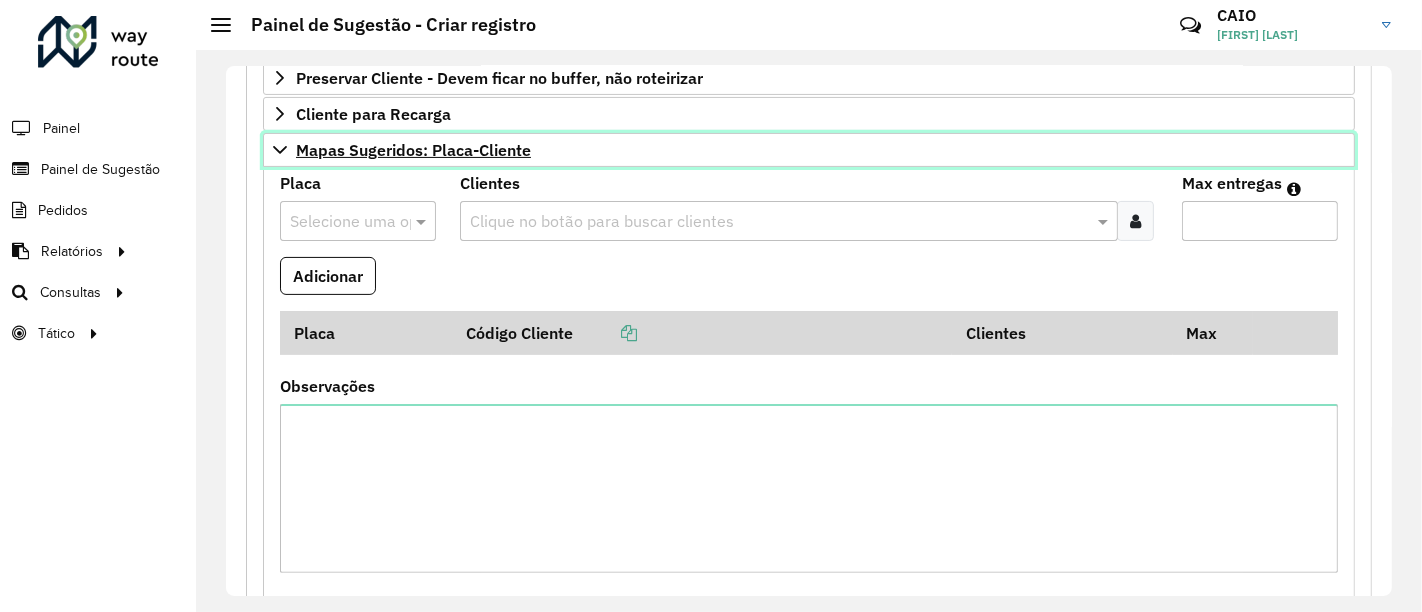 scroll, scrollTop: 407, scrollLeft: 0, axis: vertical 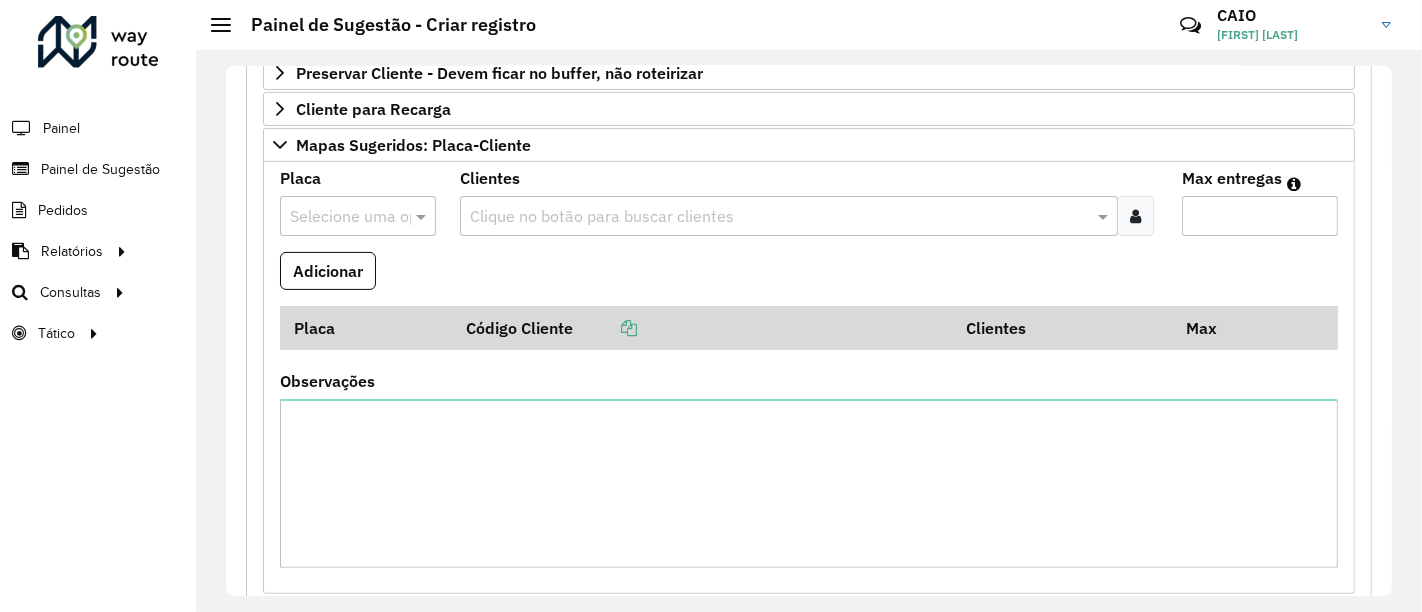 click at bounding box center (338, 217) 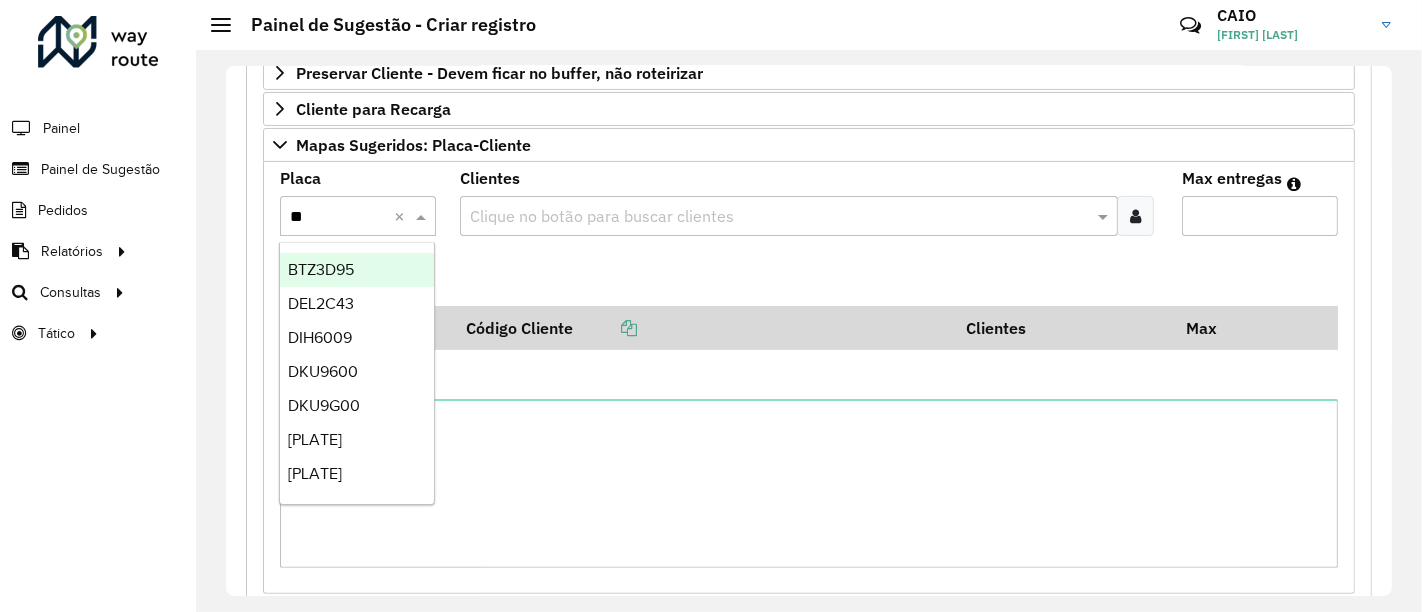 type on "***" 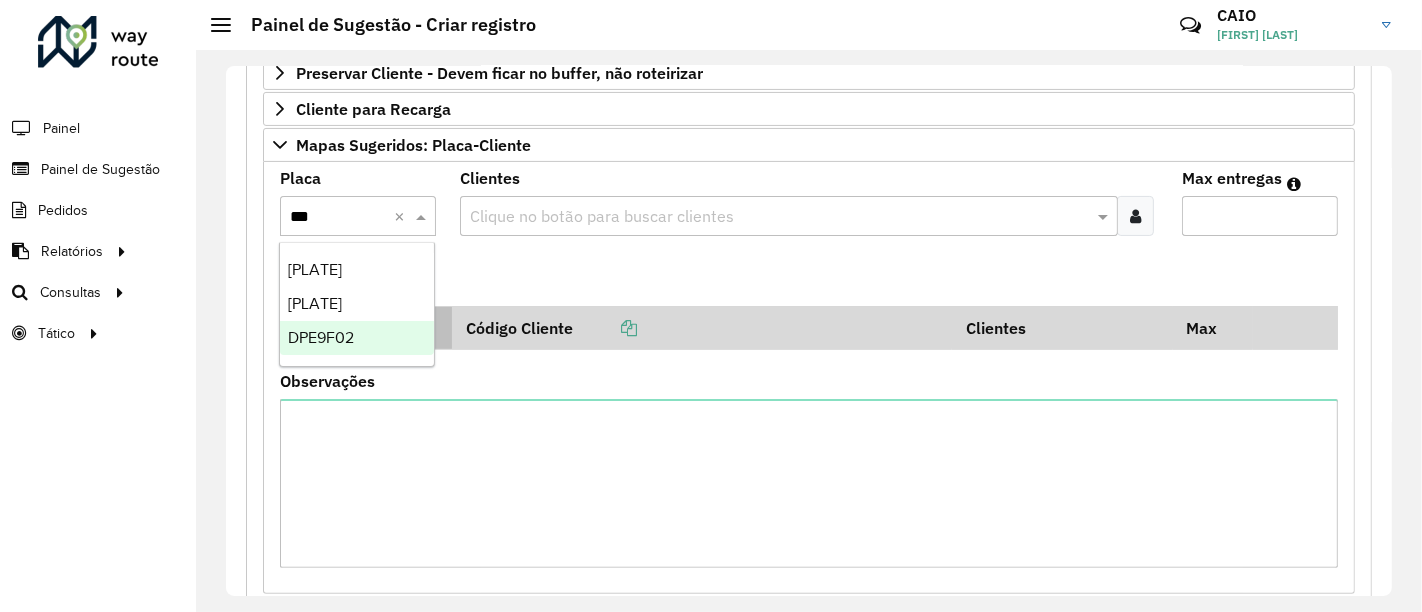 click on "DPE9F02" at bounding box center [321, 337] 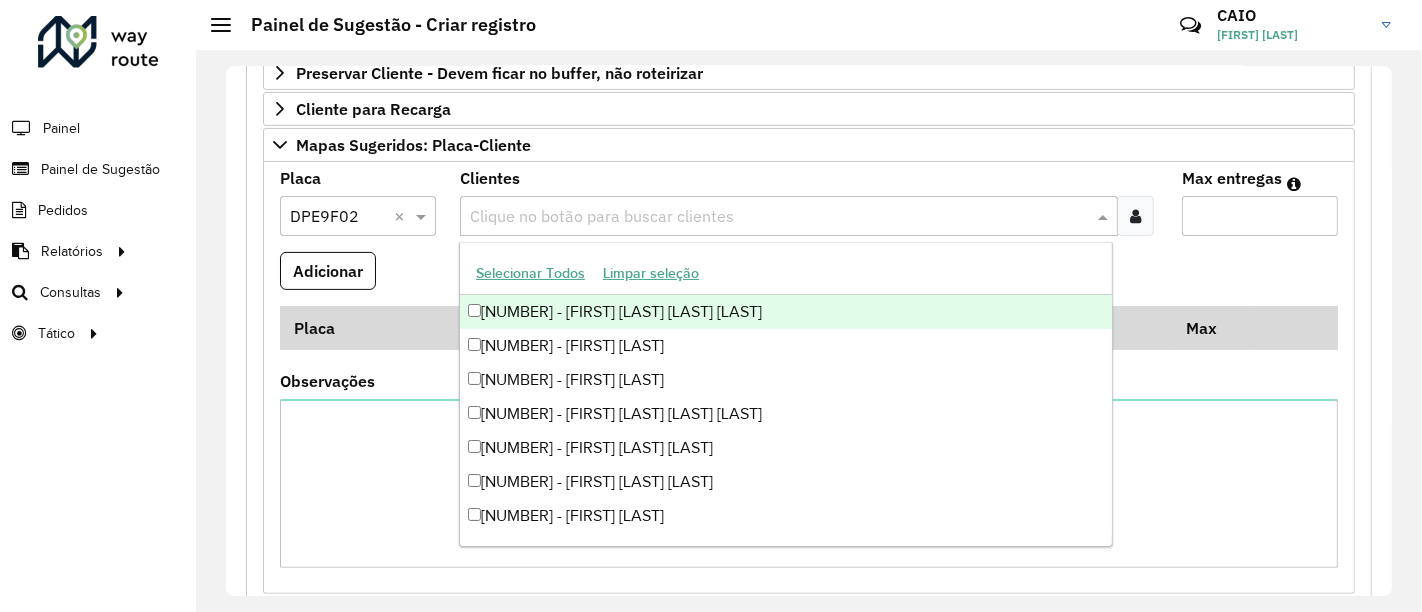 click at bounding box center [778, 217] 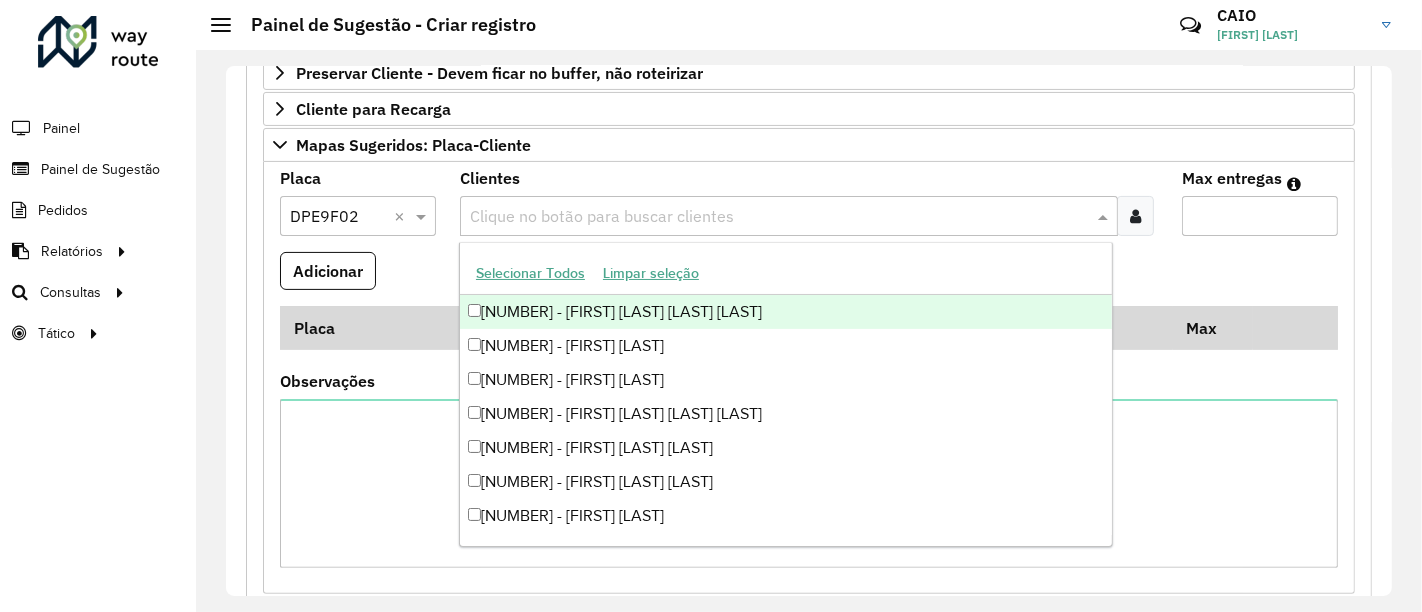paste on "*****" 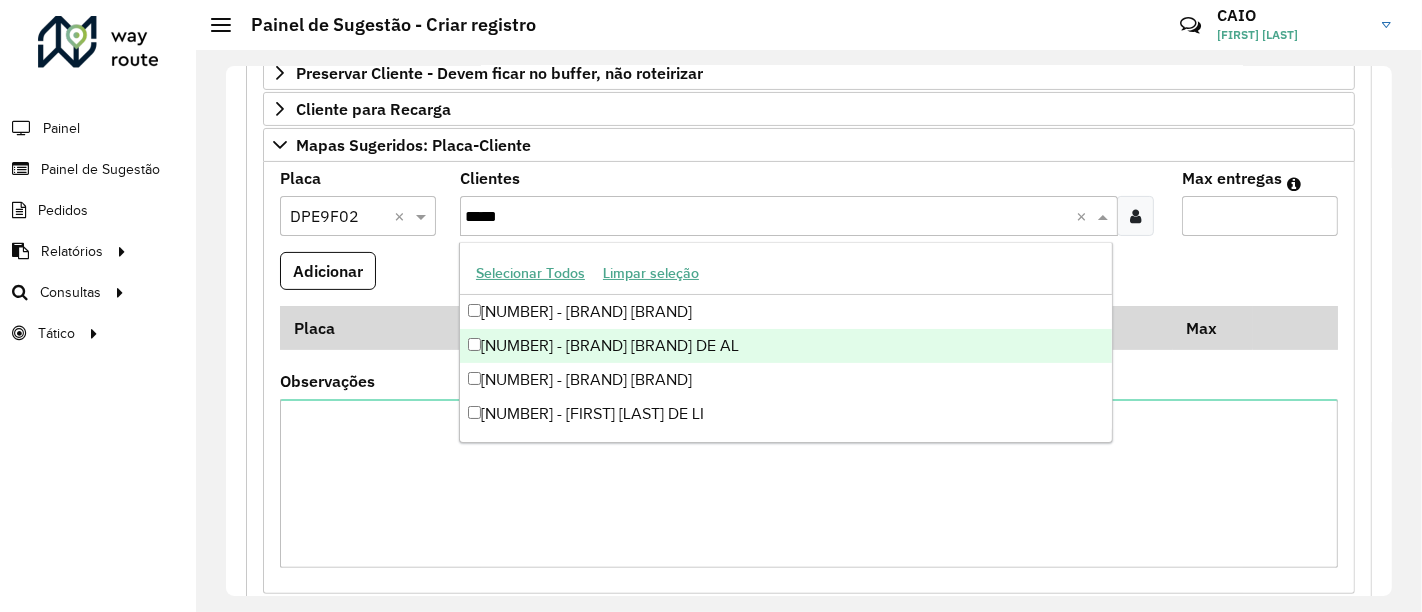 click on "[NUMBER] - [BRAND] [BRAND] DE AL" at bounding box center [786, 346] 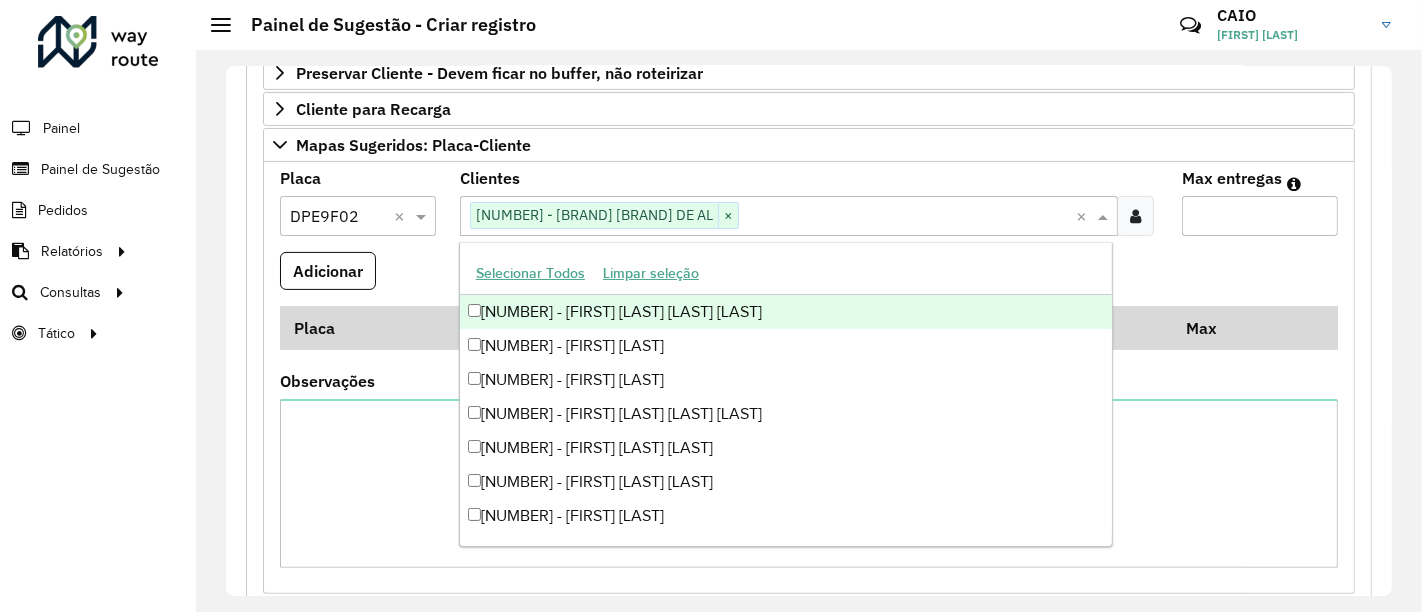 click on "Max entregas" at bounding box center (1260, 216) 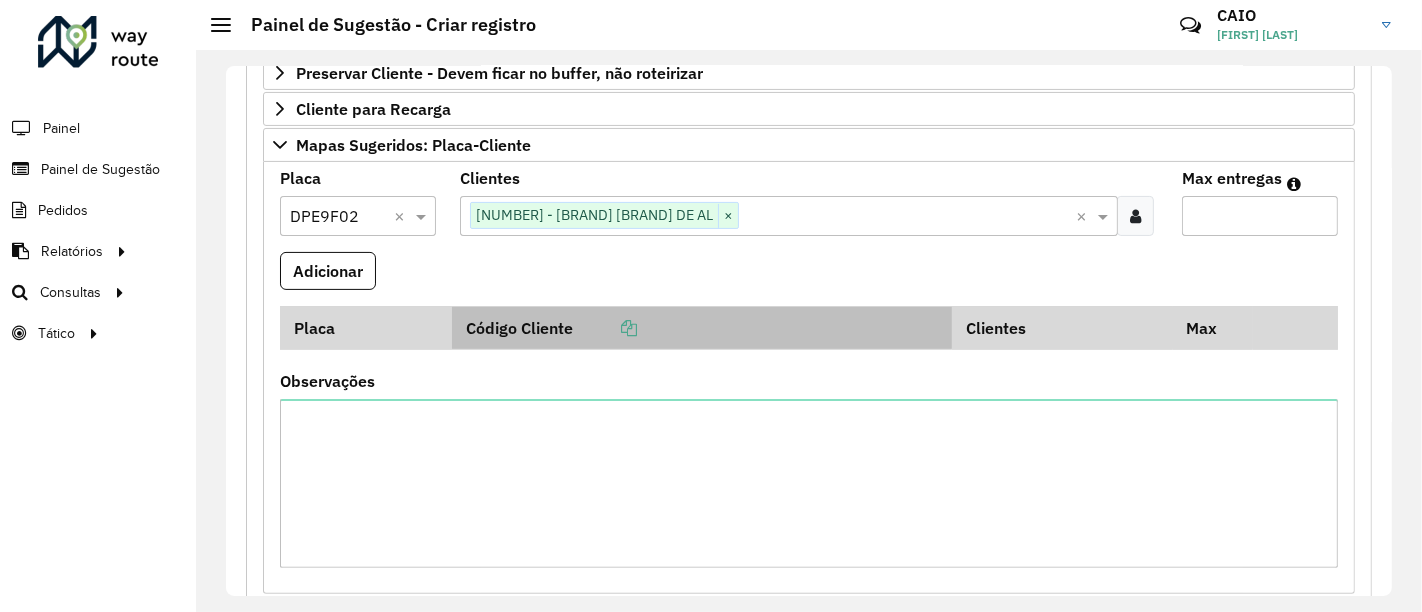 type on "*" 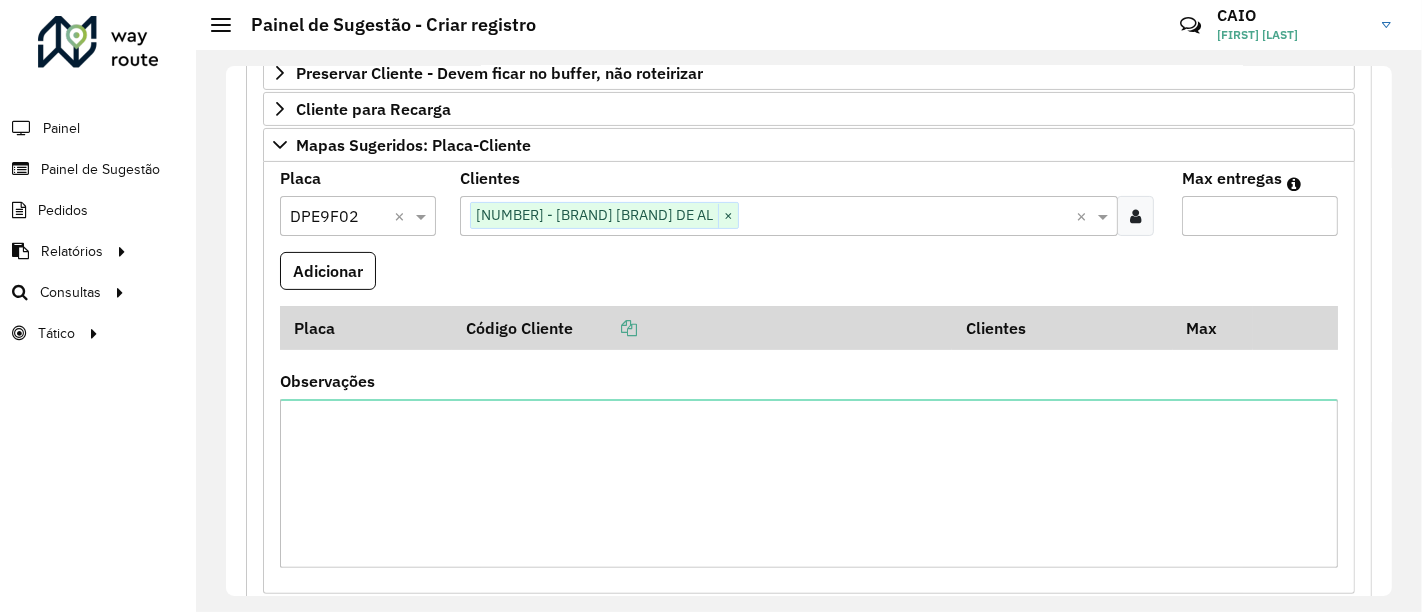 type on "*" 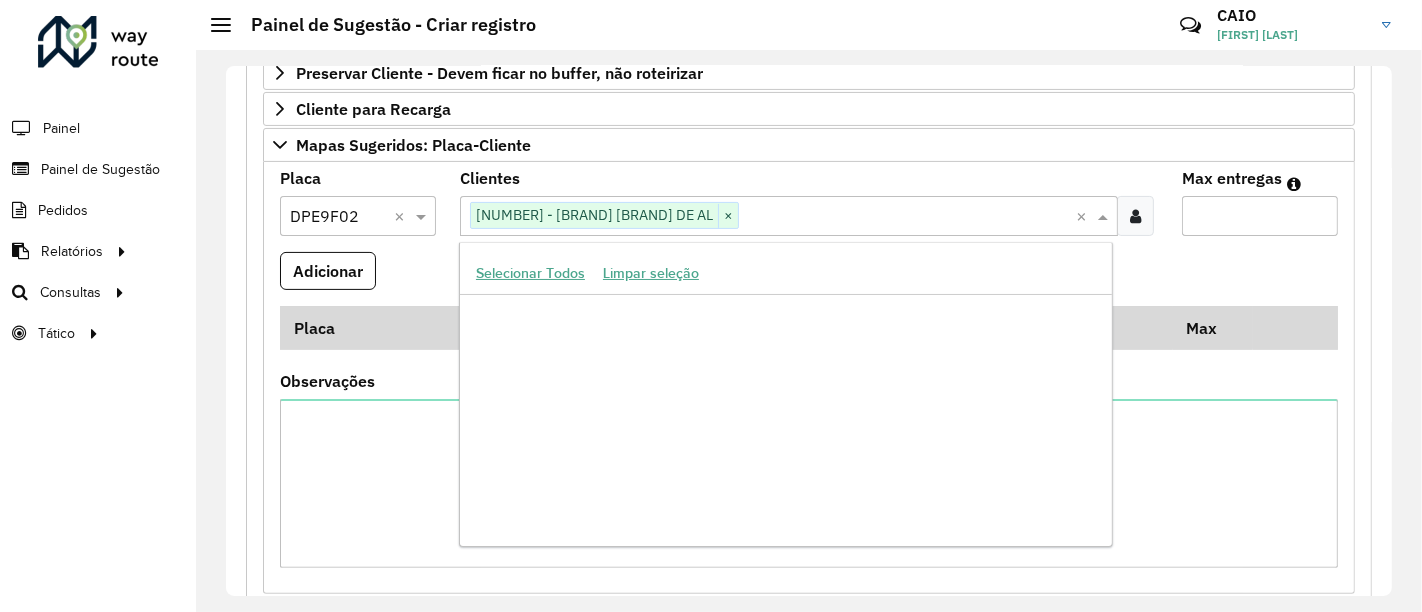 click at bounding box center [907, 217] 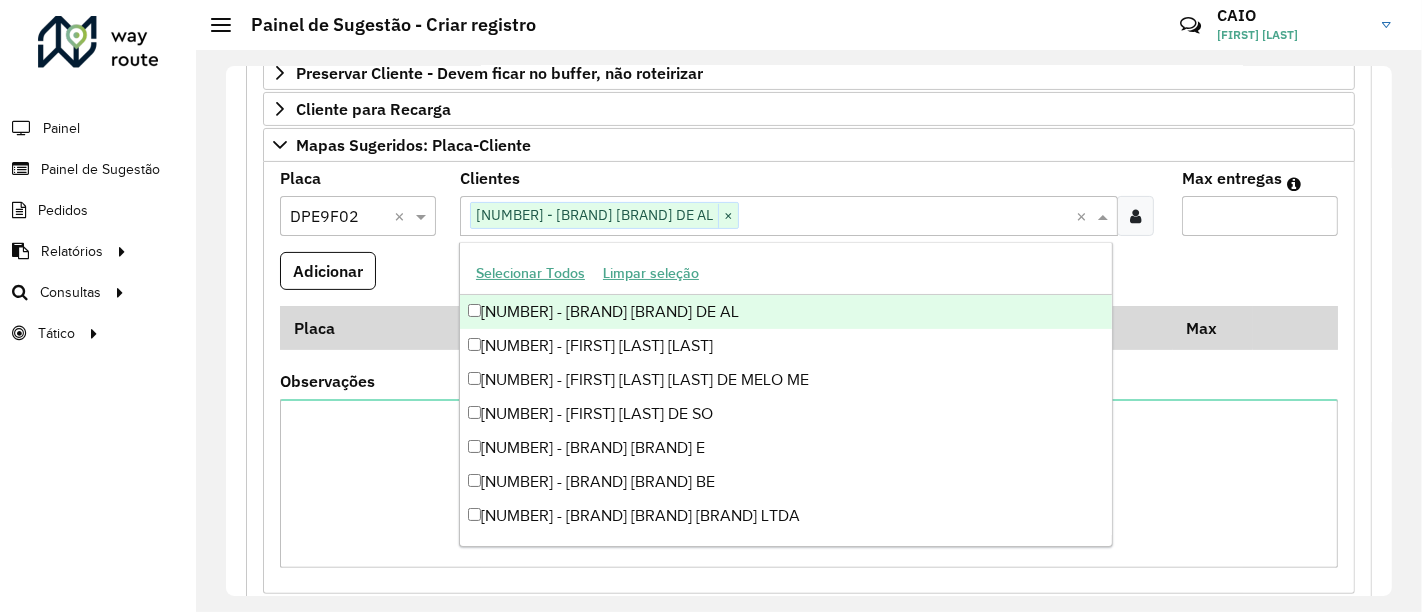 paste on "****" 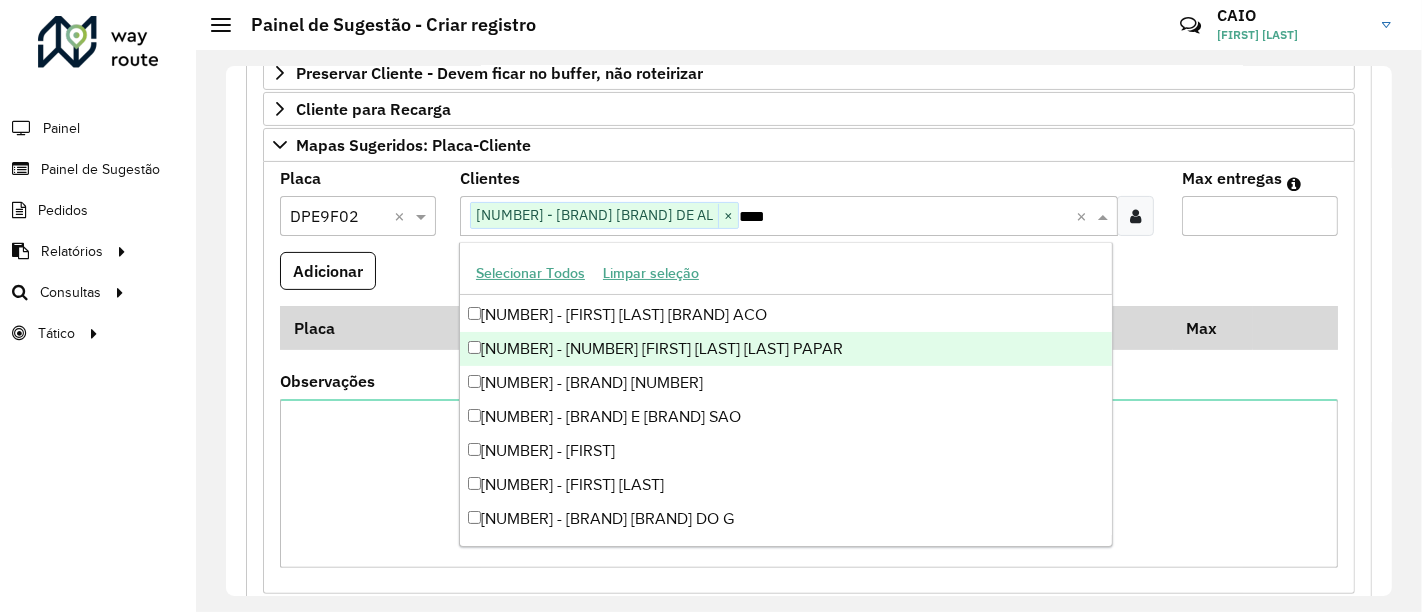 scroll, scrollTop: 0, scrollLeft: 0, axis: both 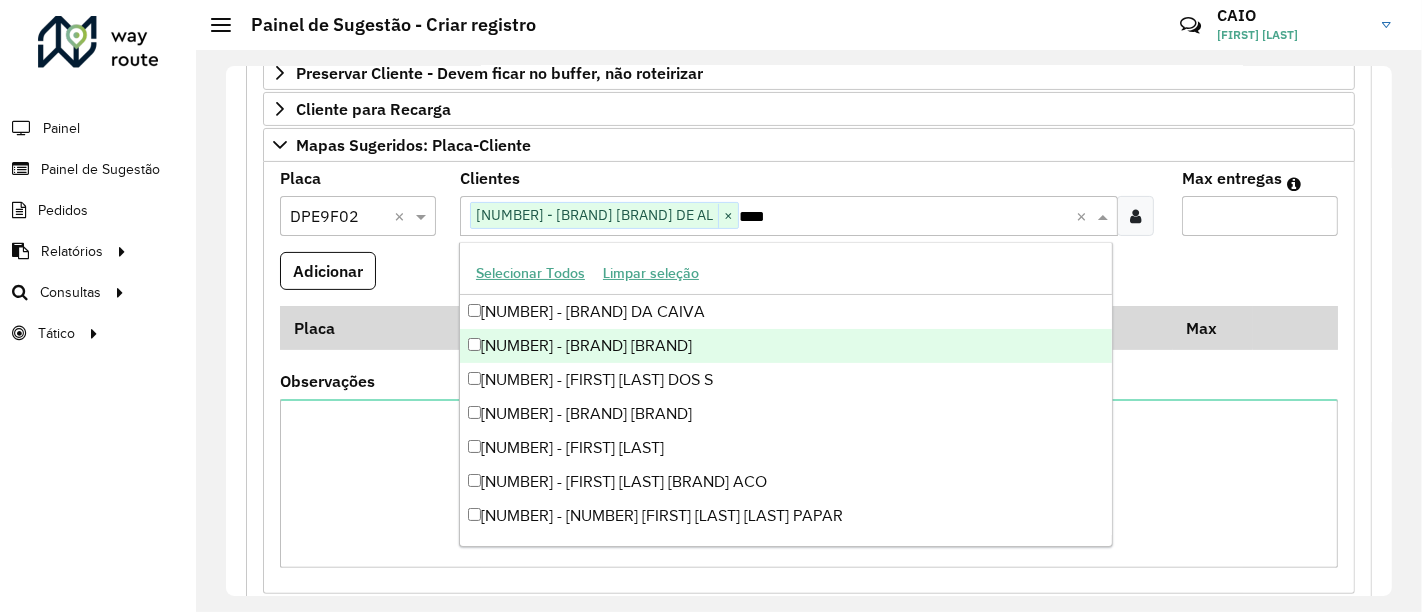 click on "[NUMBER] - [BRAND] [BRAND]" at bounding box center (786, 346) 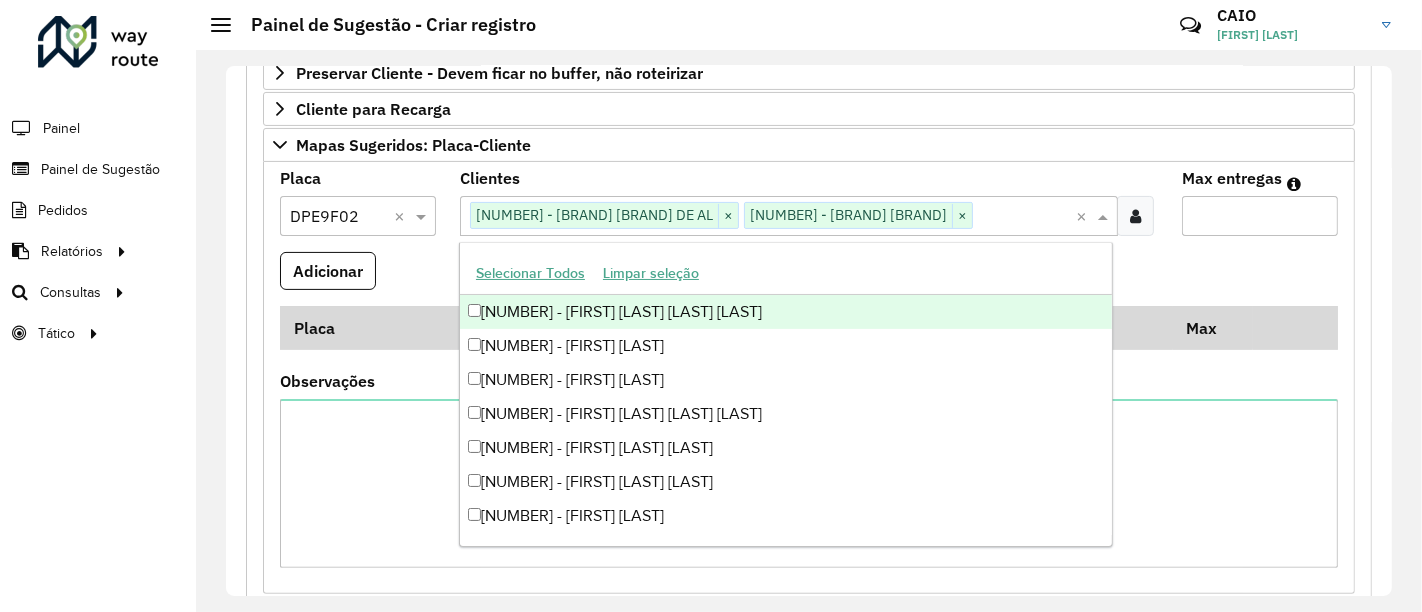 click on "Adicionar" at bounding box center [809, 279] 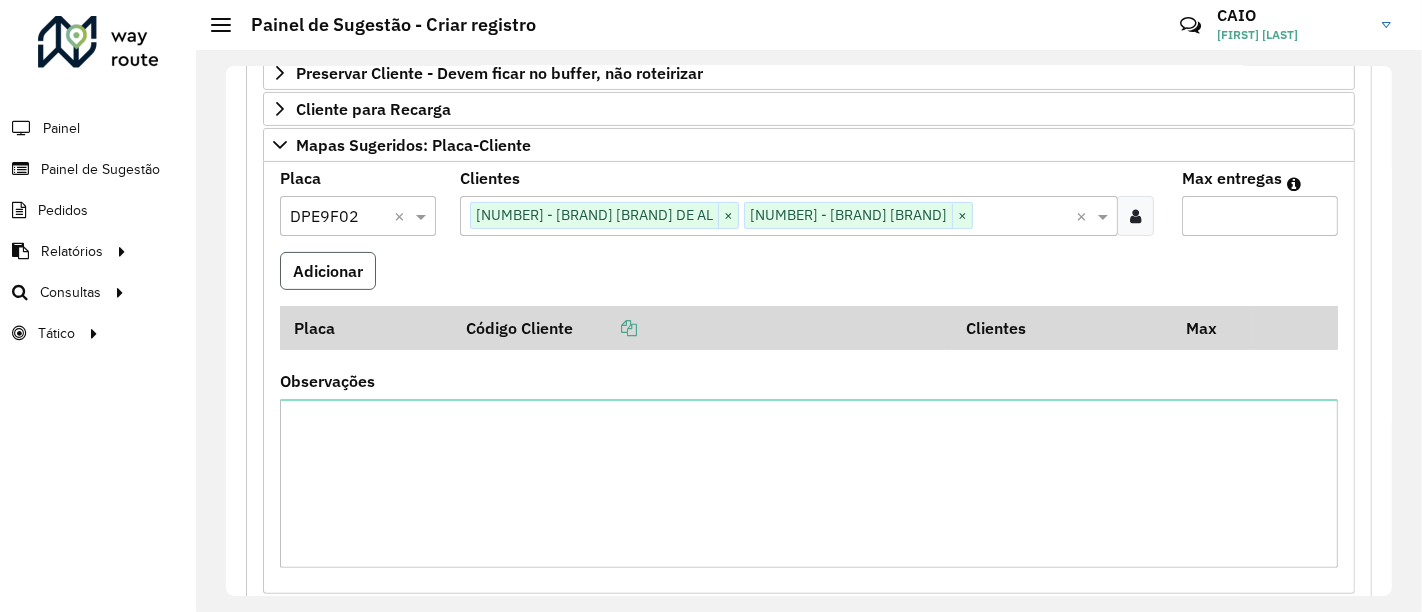 click on "Adicionar" at bounding box center (328, 271) 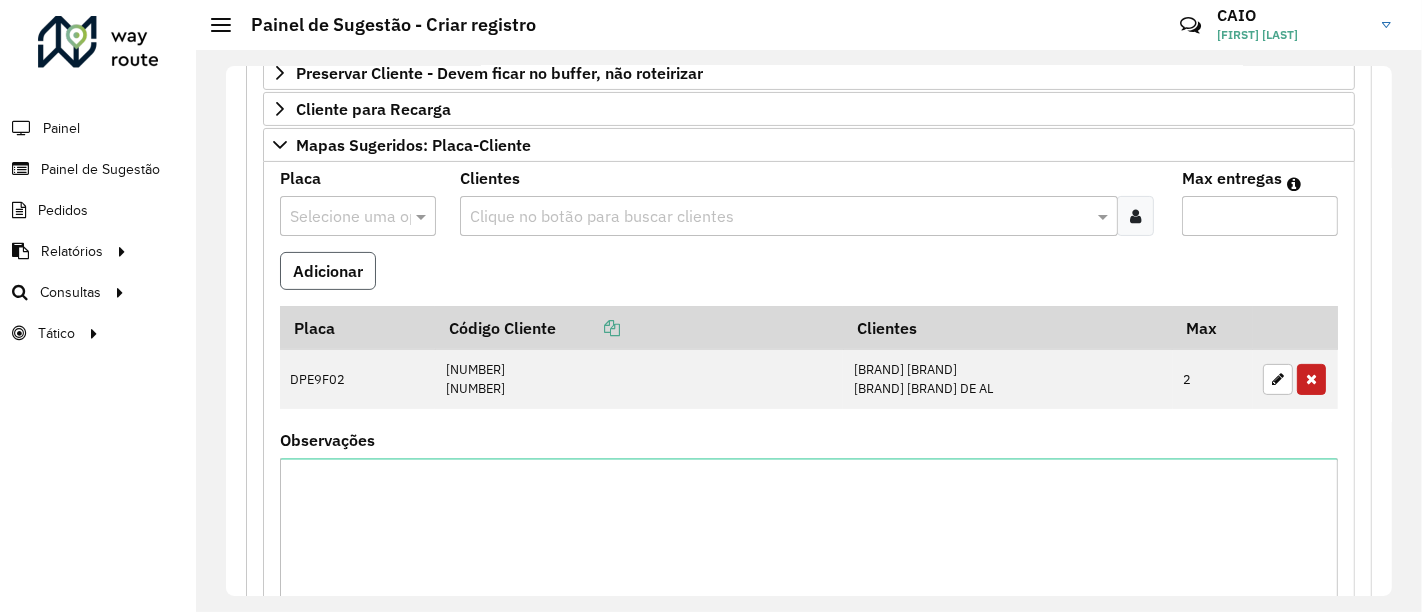 type 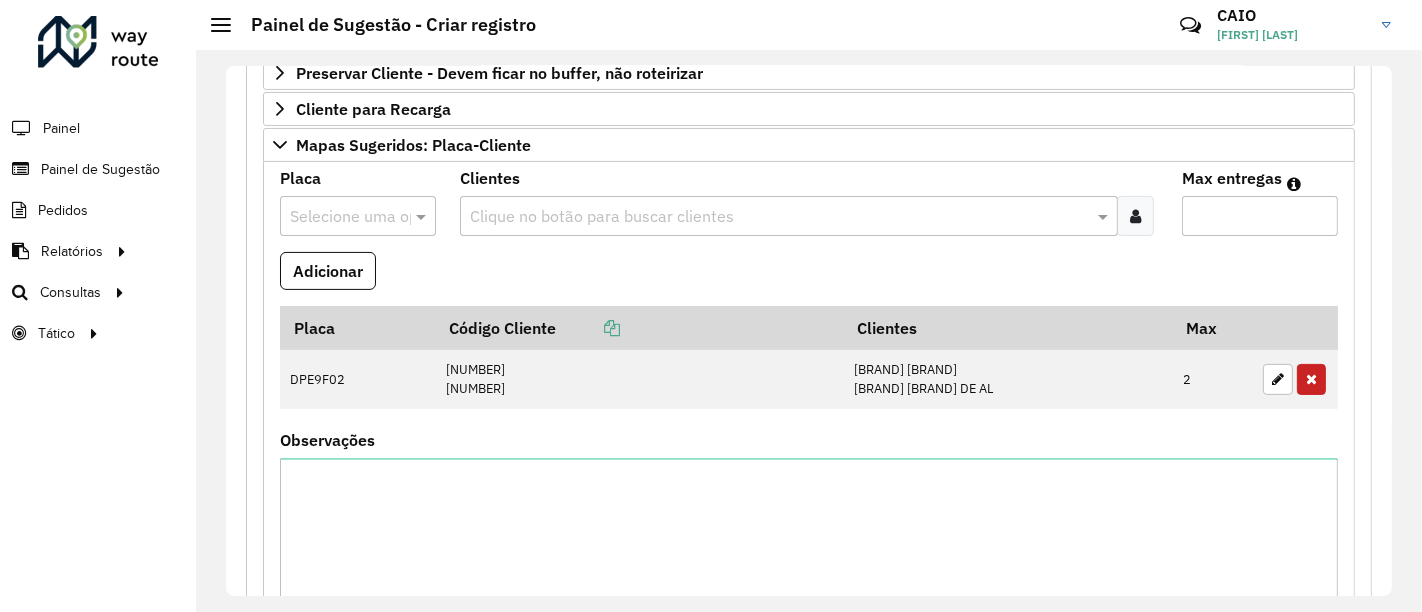 click at bounding box center [338, 217] 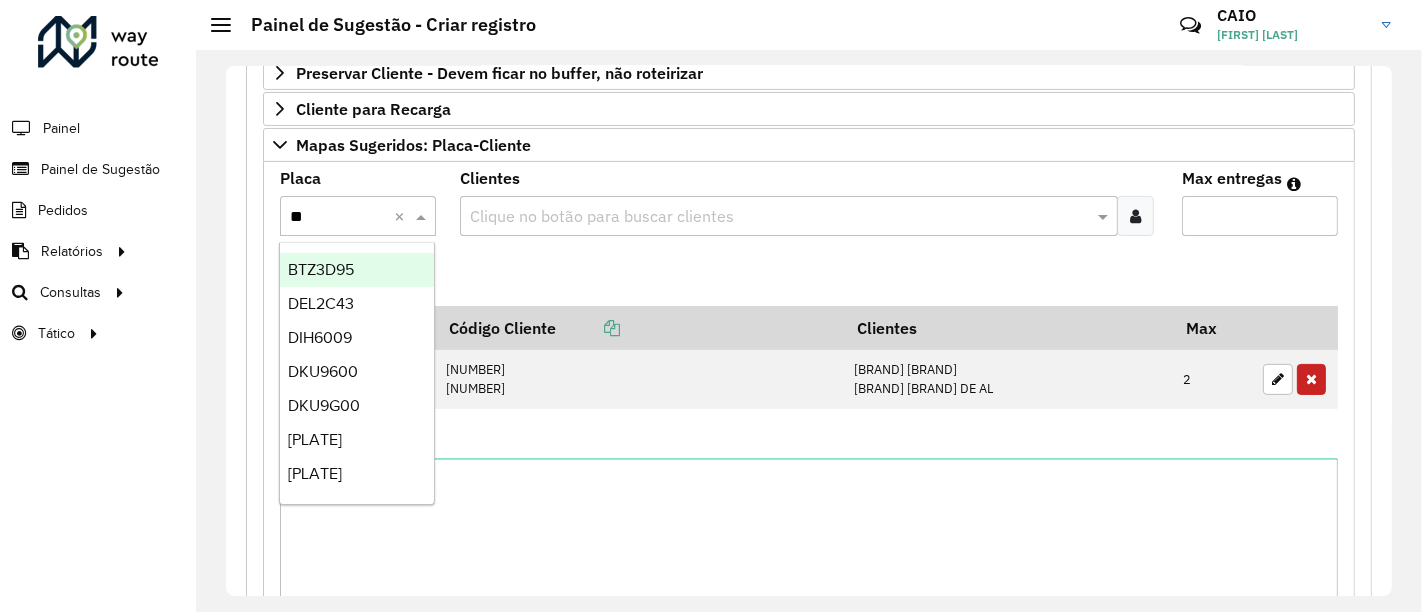 type on "***" 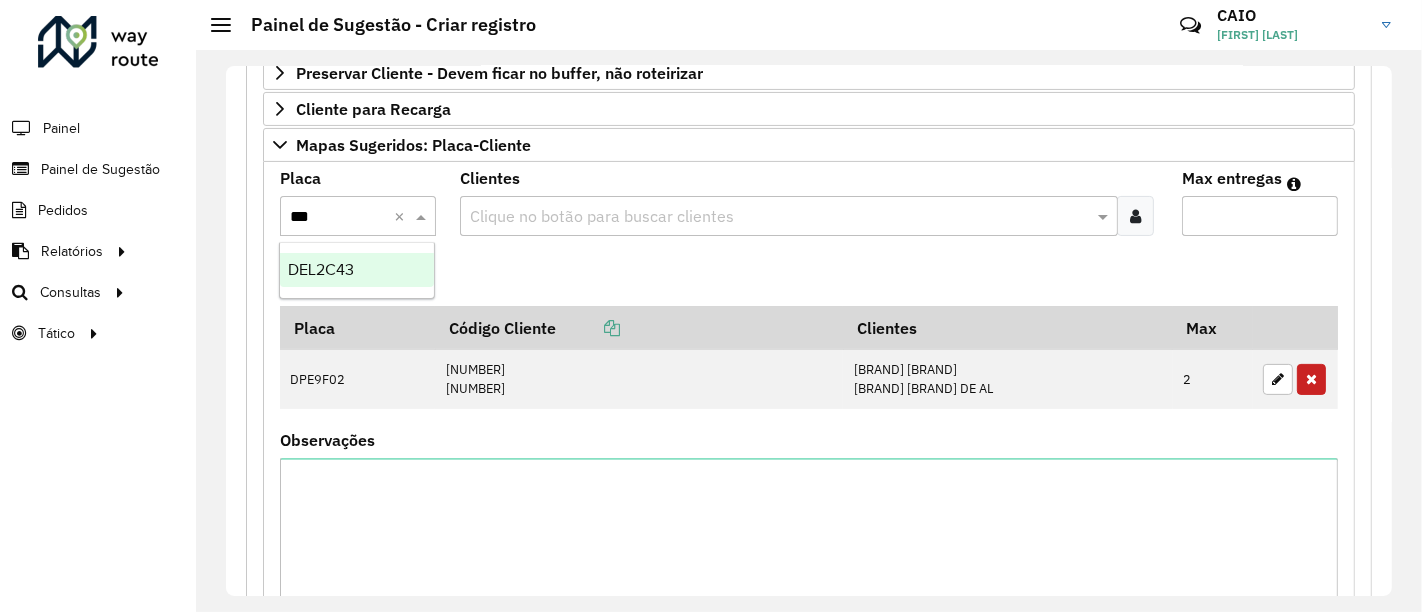 click on "DEL2C43" at bounding box center (357, 270) 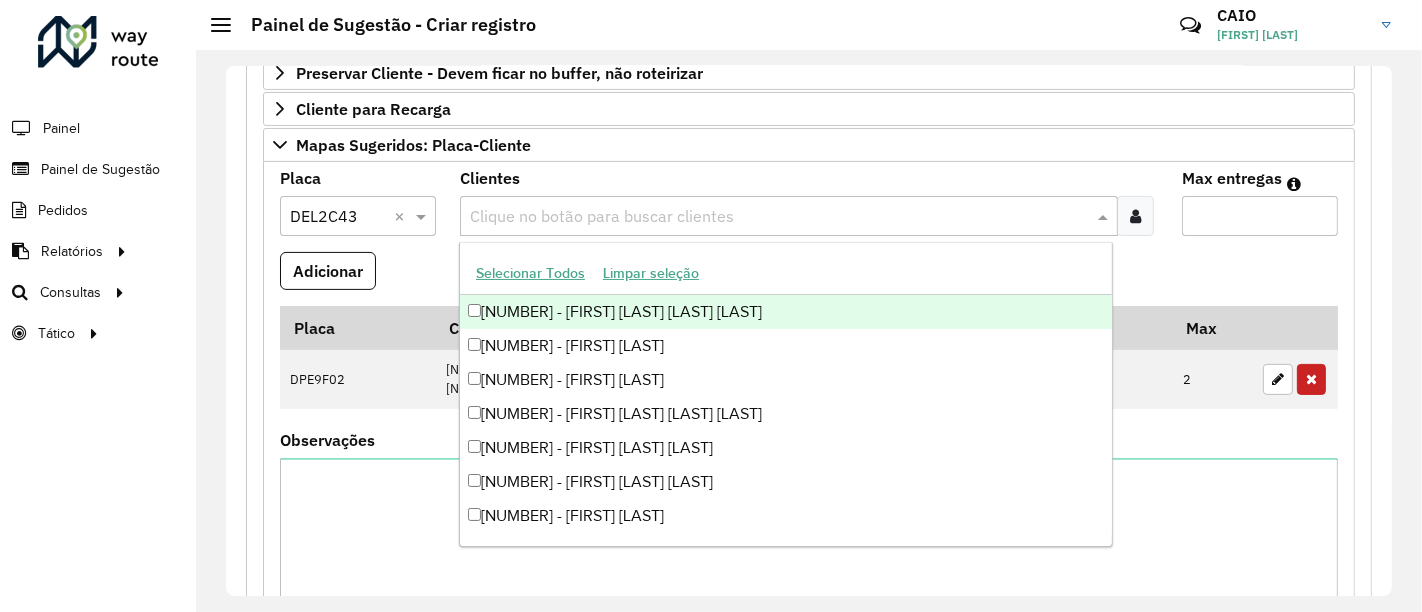 click on "Clique no botão para buscar clientes" at bounding box center [788, 216] 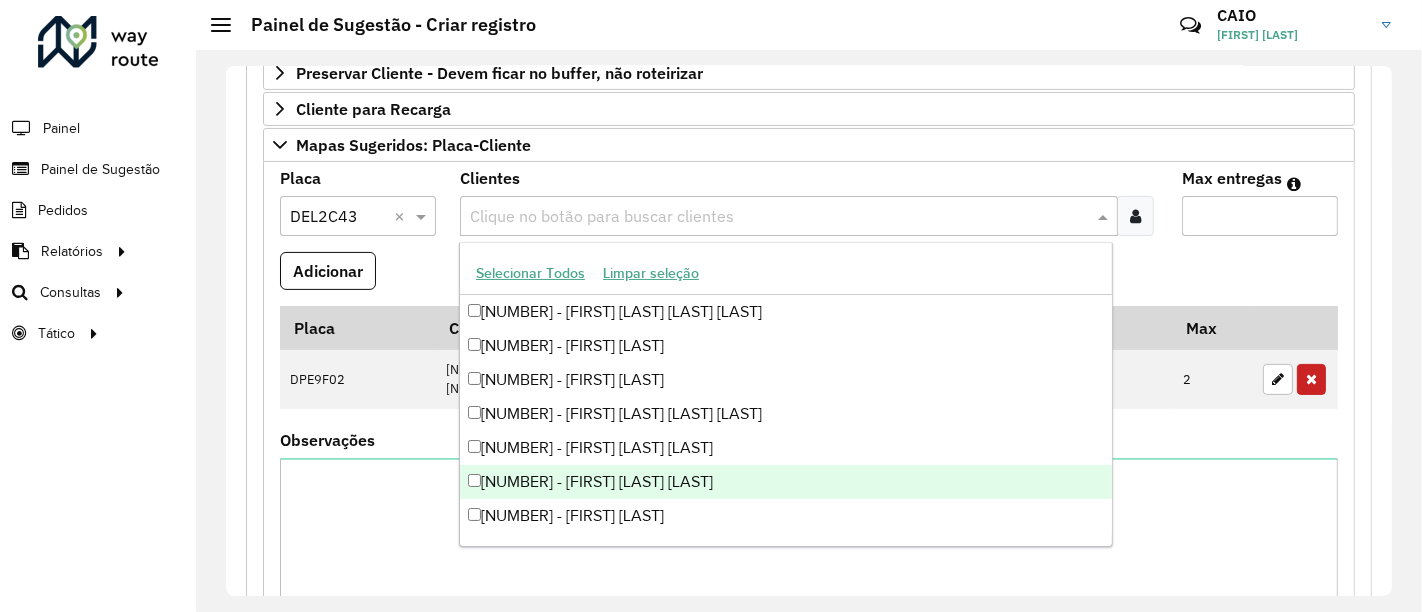paste on "*****" 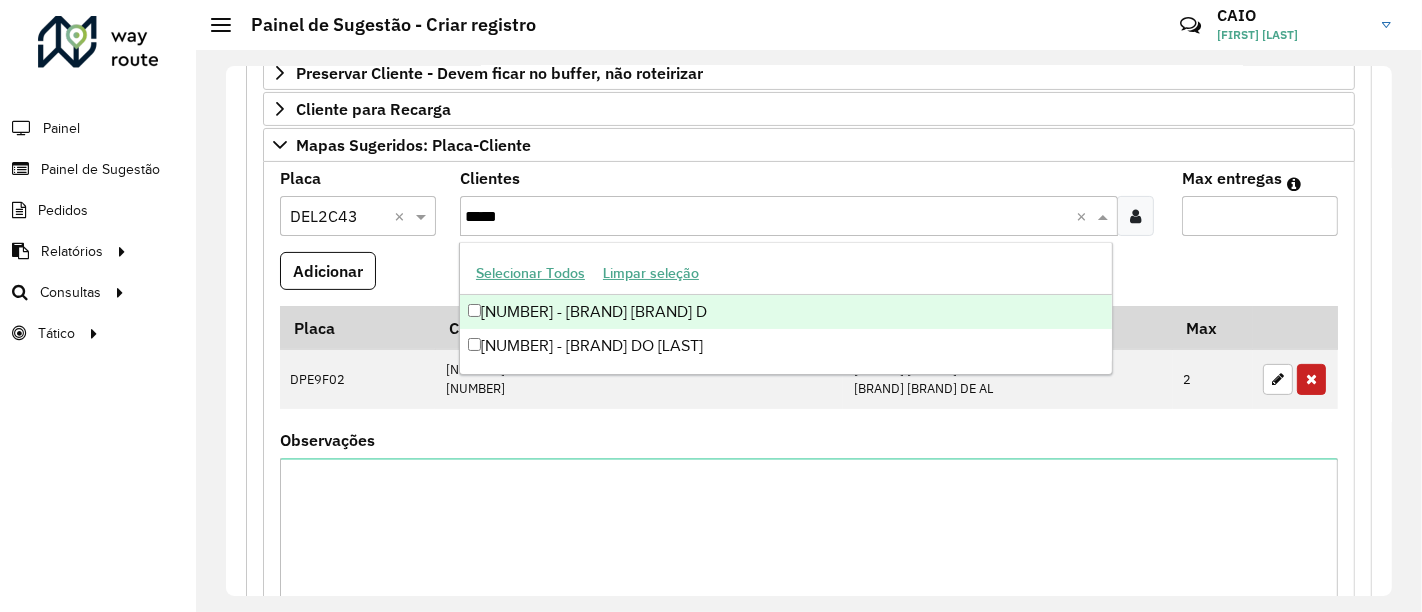 click on "[NUMBER] - [BRAND] [BRAND] D" at bounding box center (786, 312) 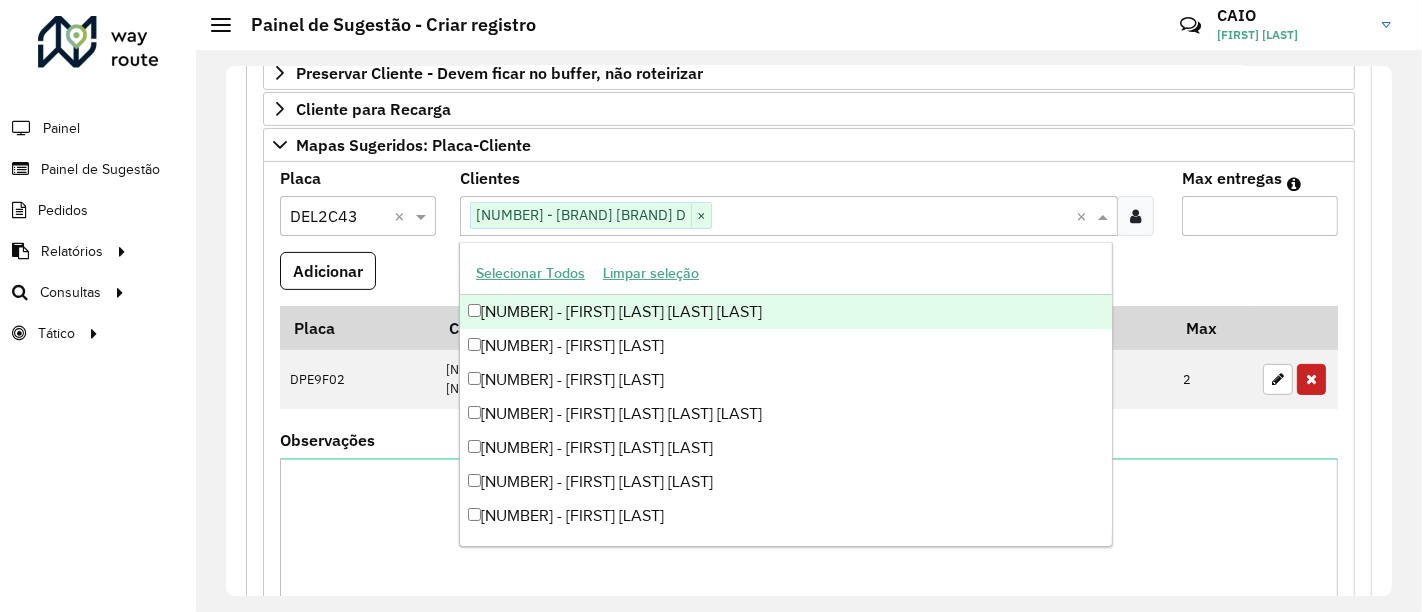 paste on "*****" 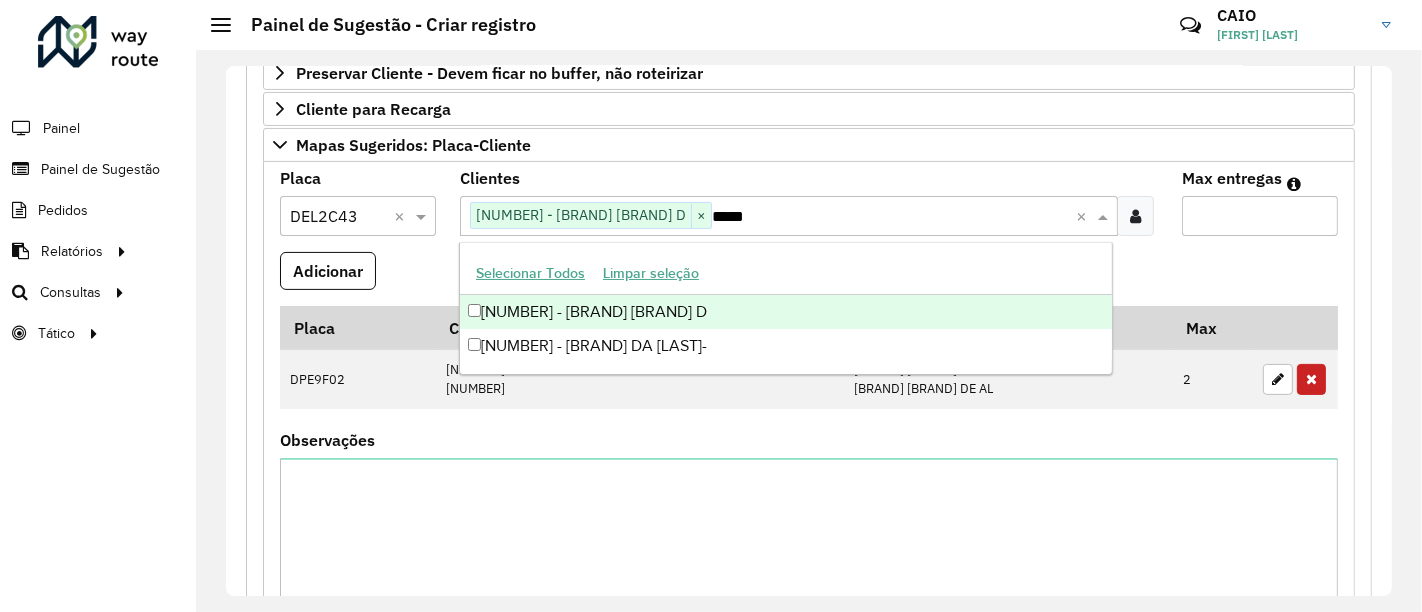 click on "[NUMBER] - [BRAND] [BRAND] D" at bounding box center (786, 312) 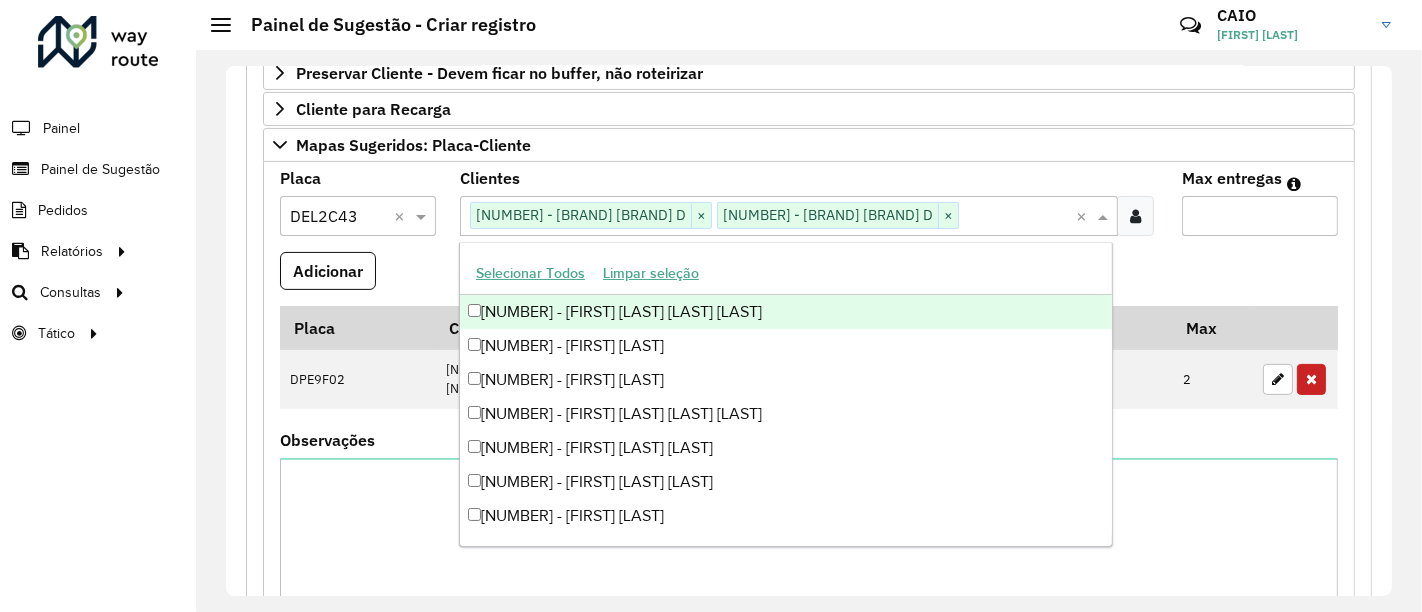 click on "Max entregas" at bounding box center [1260, 216] 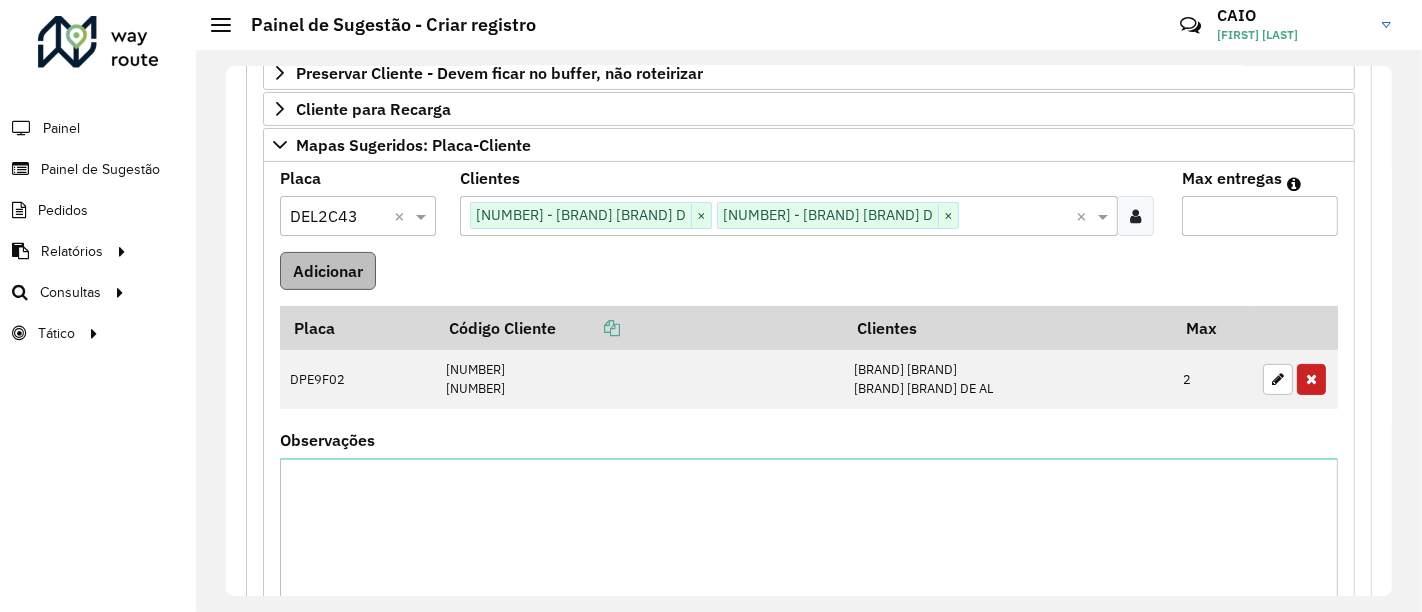 type on "*" 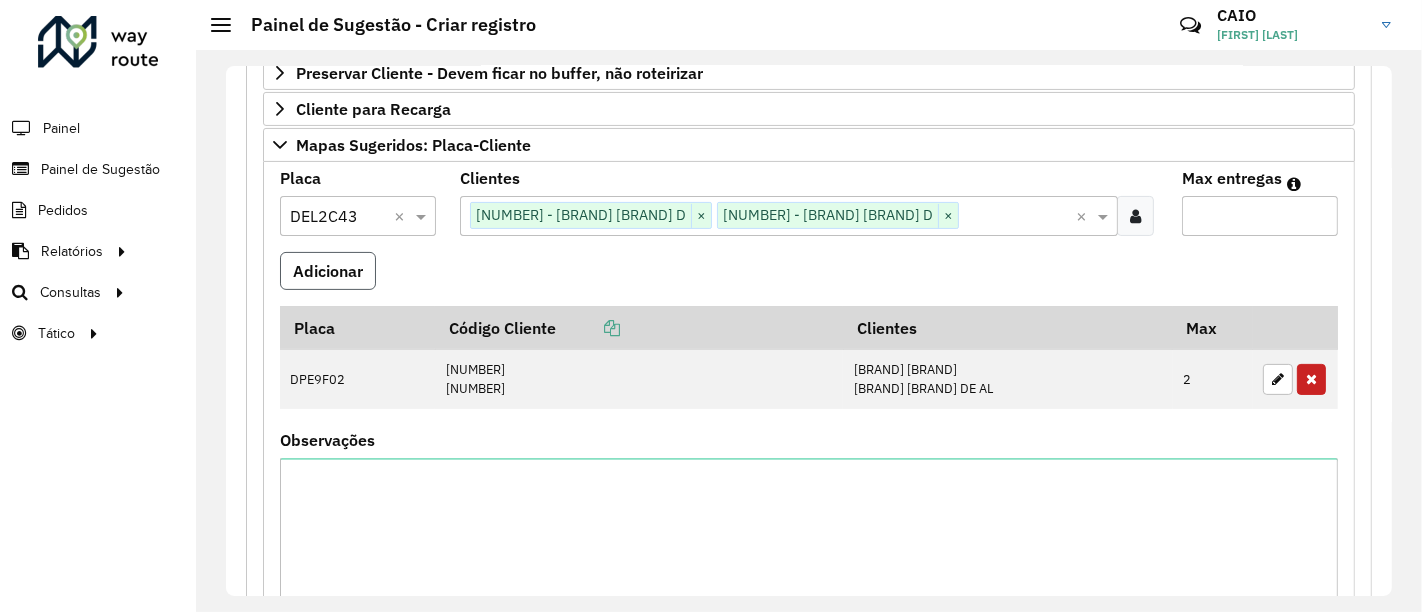 click on "Adicionar" at bounding box center (328, 271) 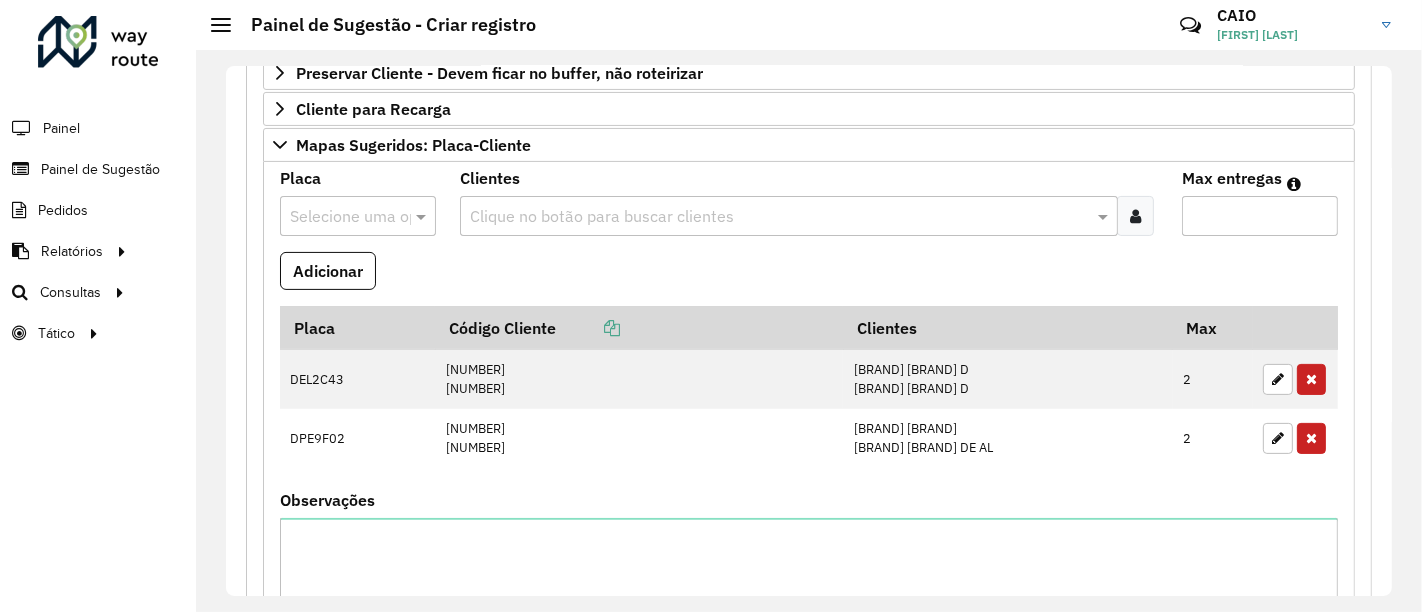 click at bounding box center (338, 217) 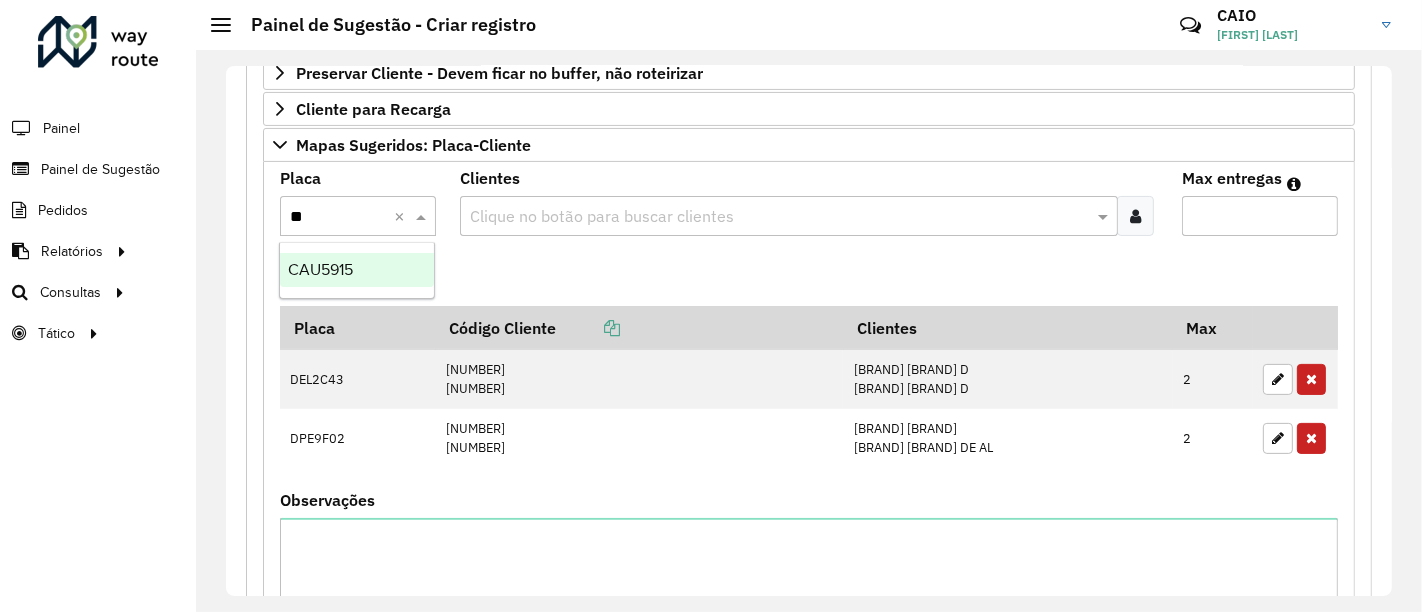 type on "***" 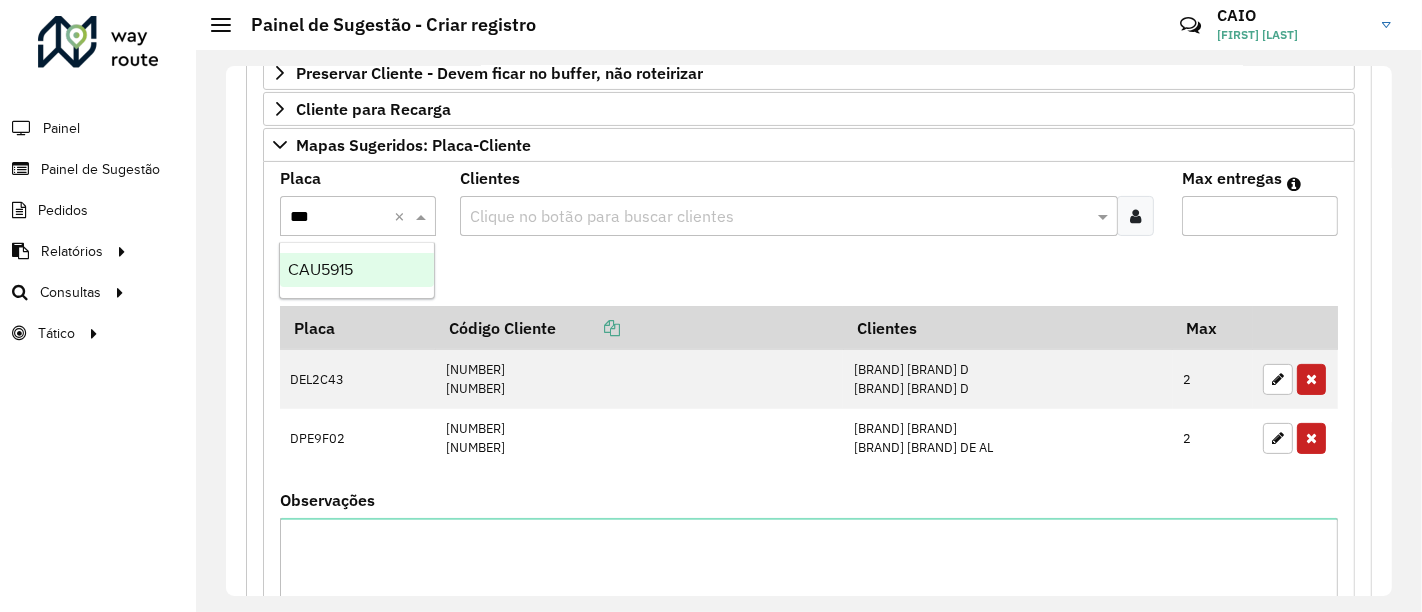 click on "CAU5915" at bounding box center (320, 269) 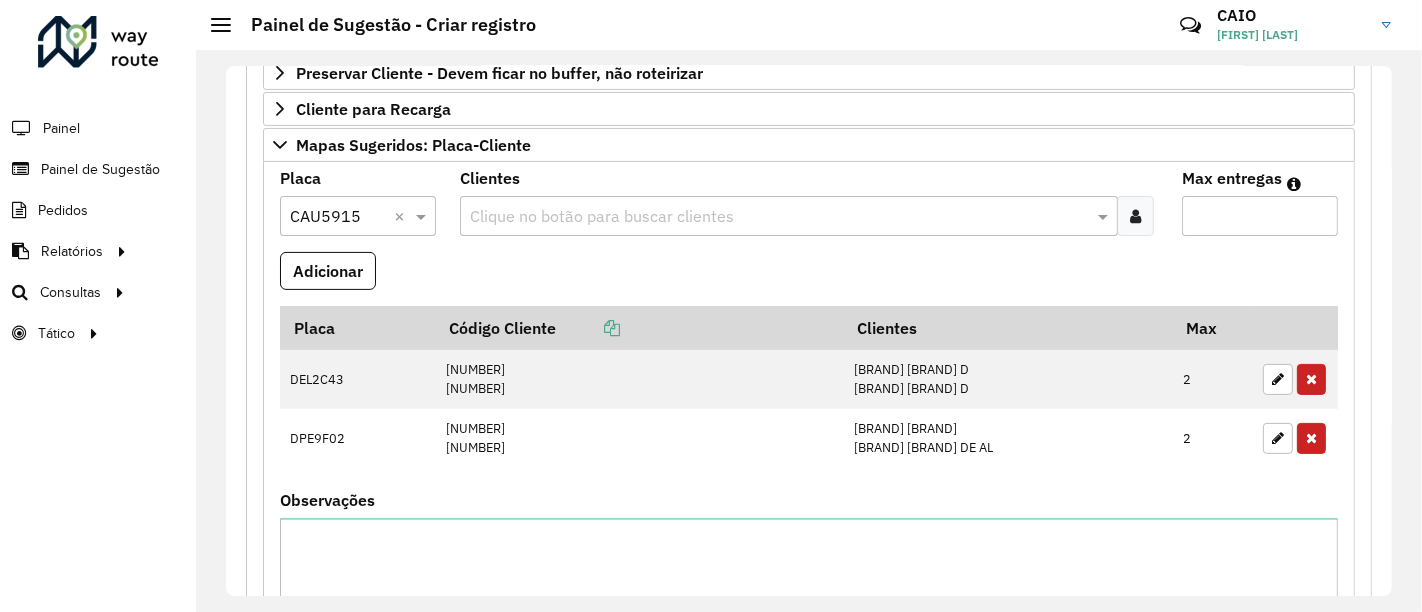 click at bounding box center [778, 217] 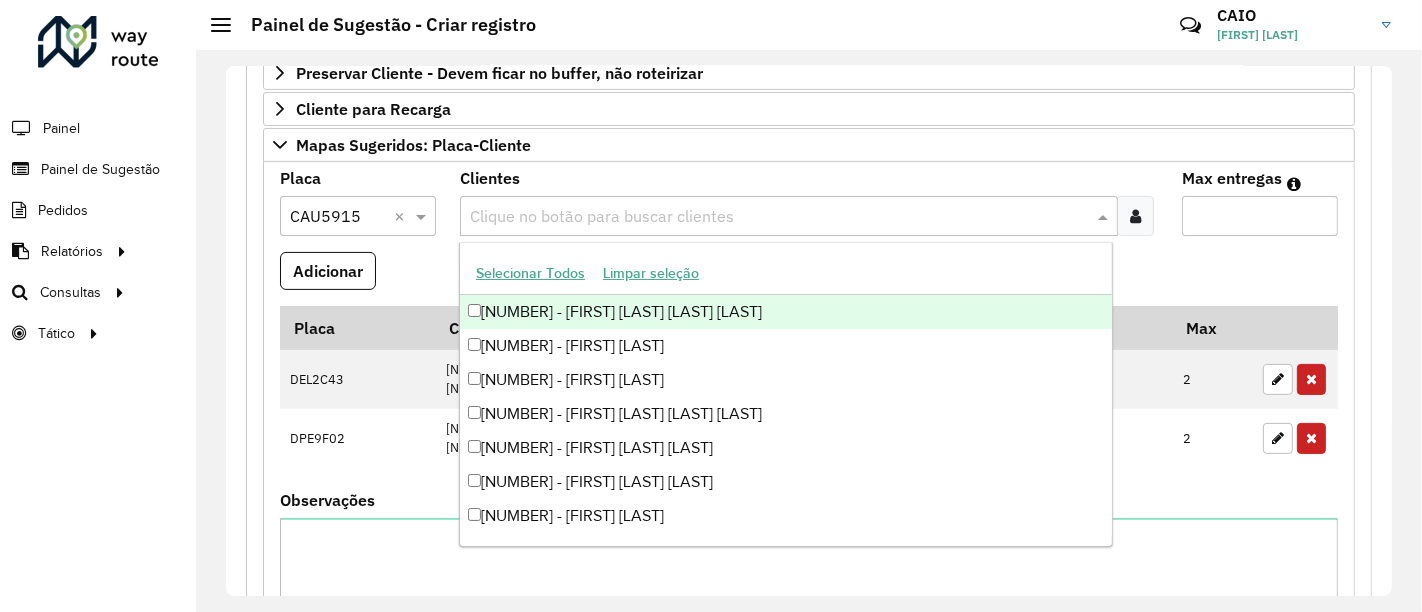 paste on "****" 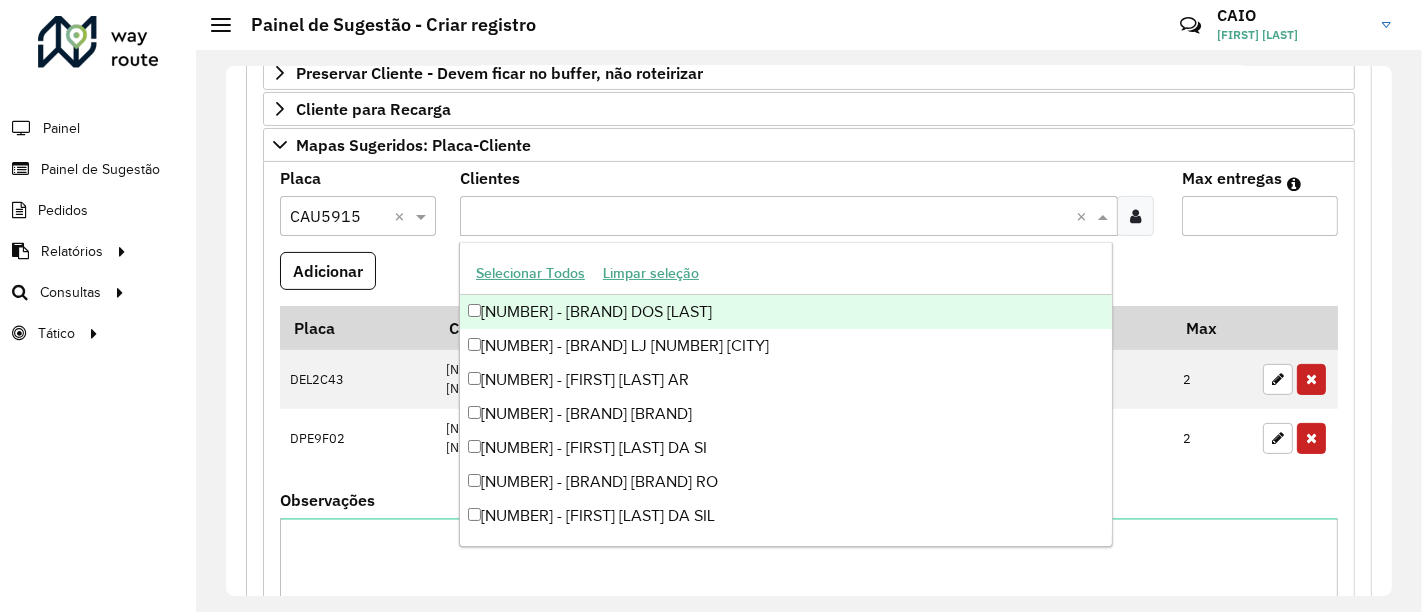 type on "****" 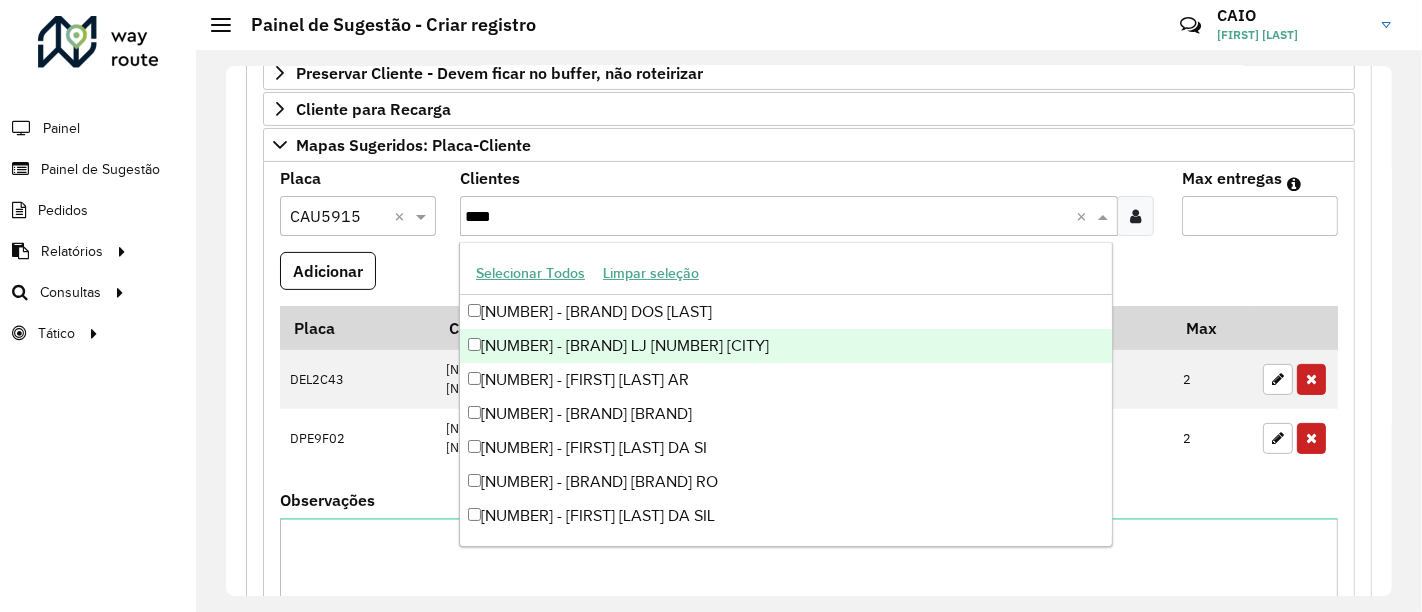 click on "[NUMBER] - [BRAND] LJ [NUMBER] [CITY]" at bounding box center (786, 346) 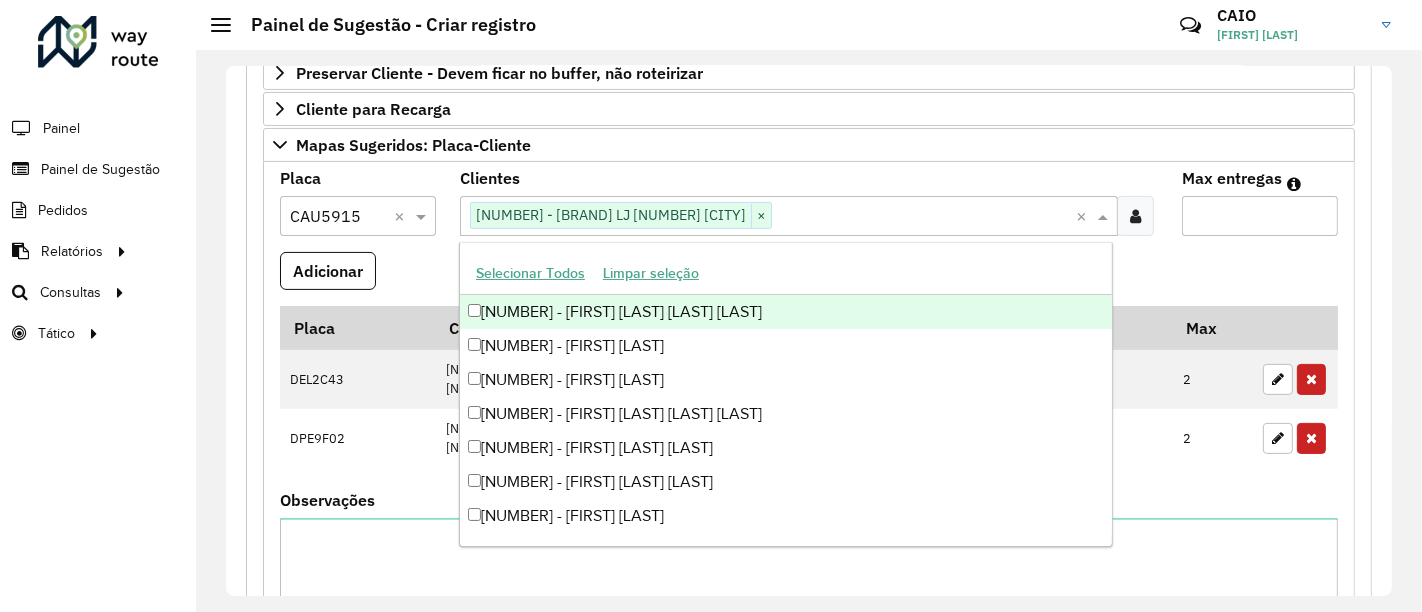 click on "Max entregas" at bounding box center [1260, 216] 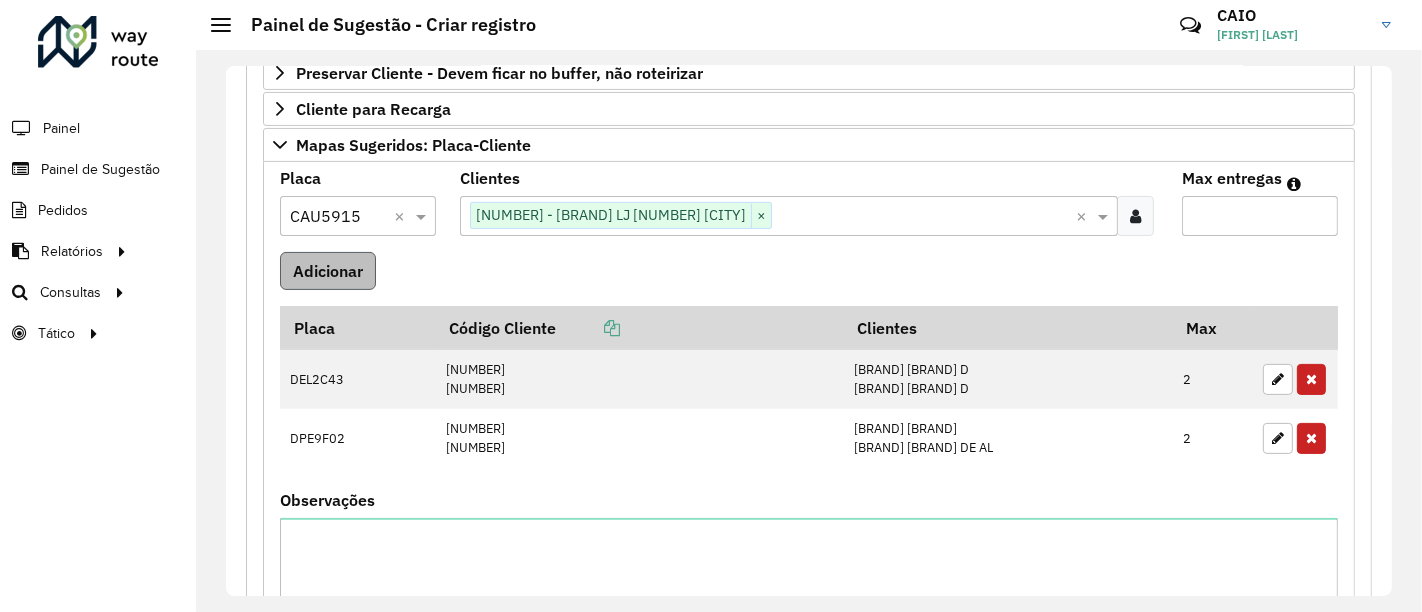 type on "*" 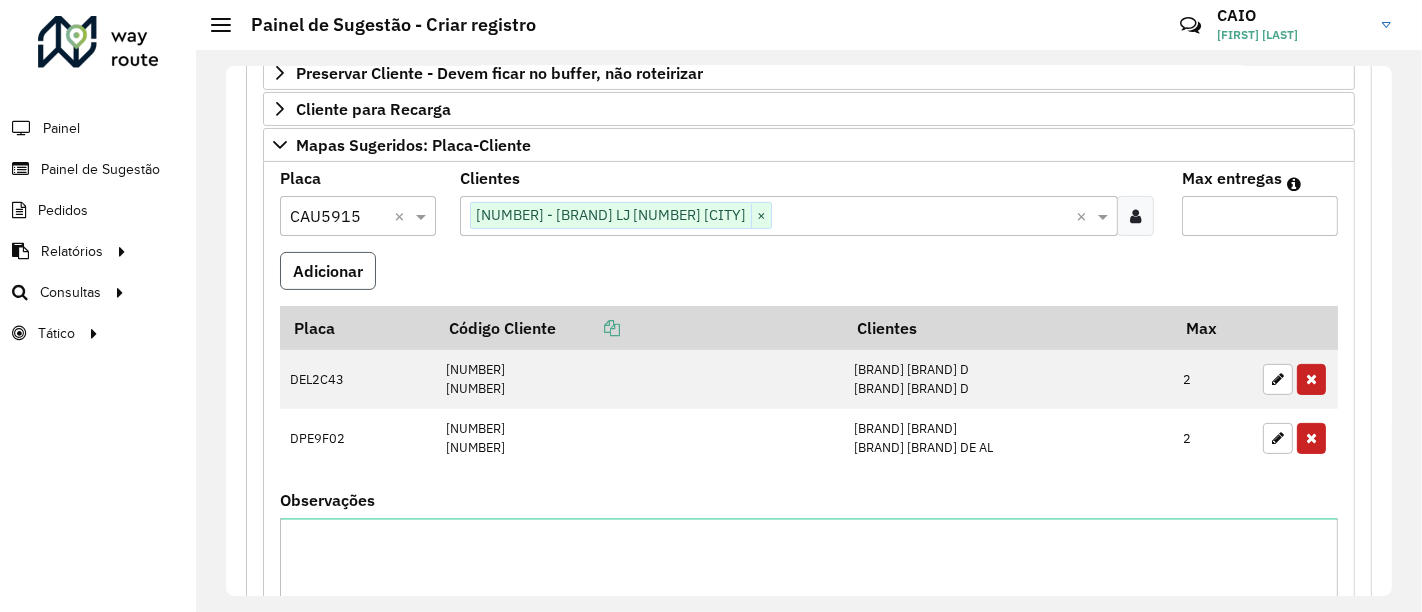 click on "Adicionar" at bounding box center (328, 271) 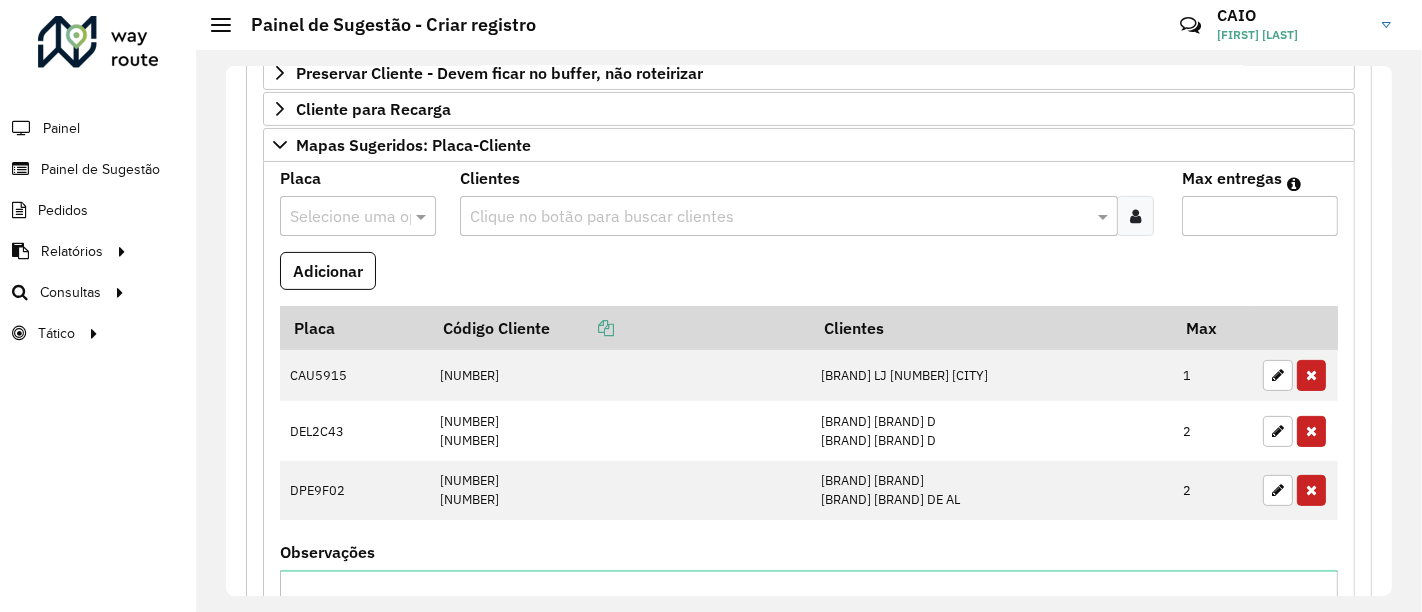 click at bounding box center (338, 217) 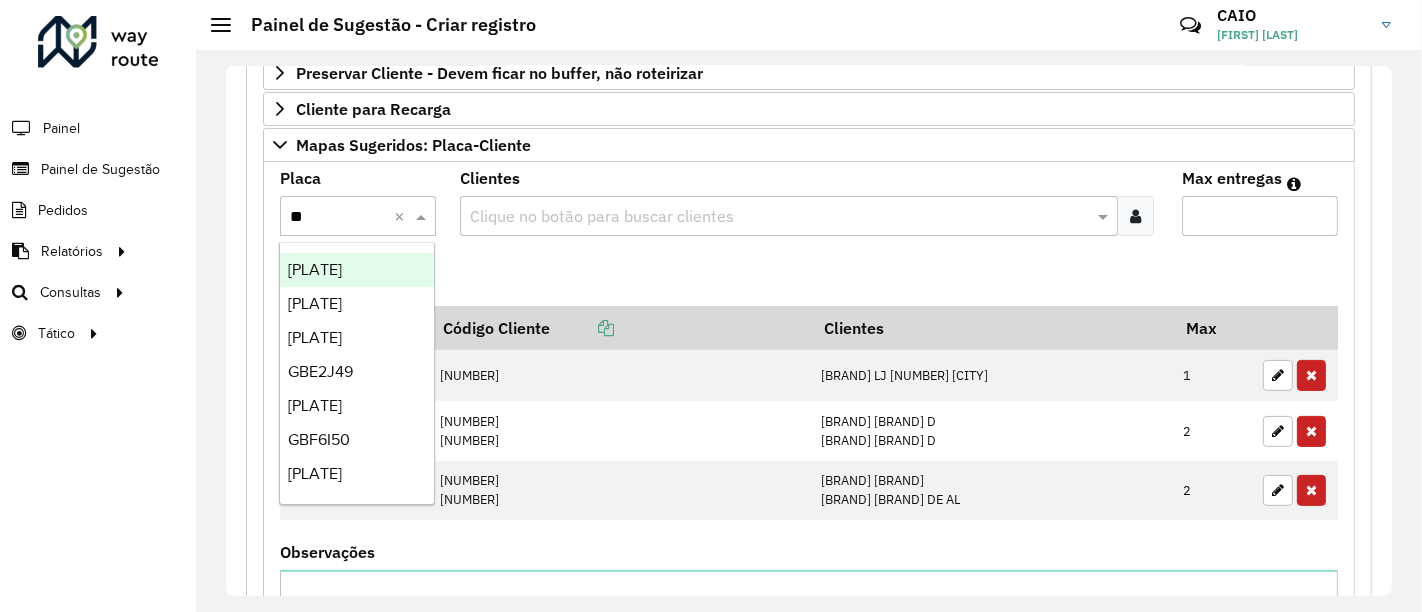 type on "***" 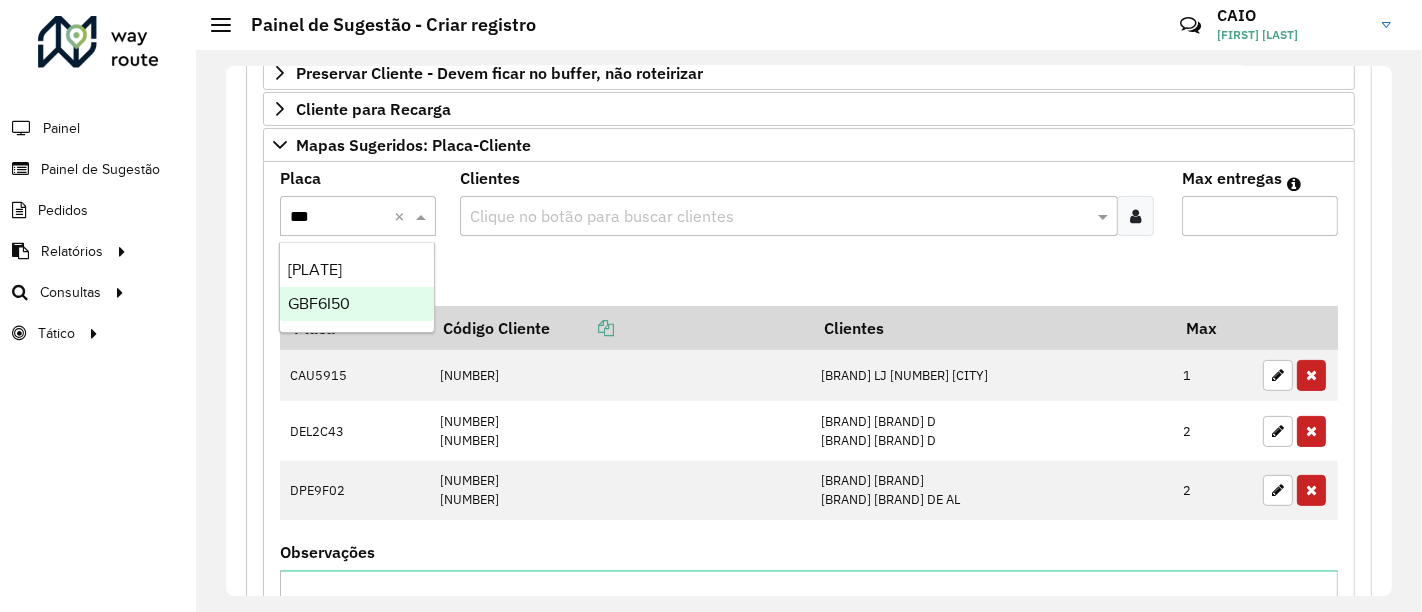 click on "GBF6I50" at bounding box center [319, 303] 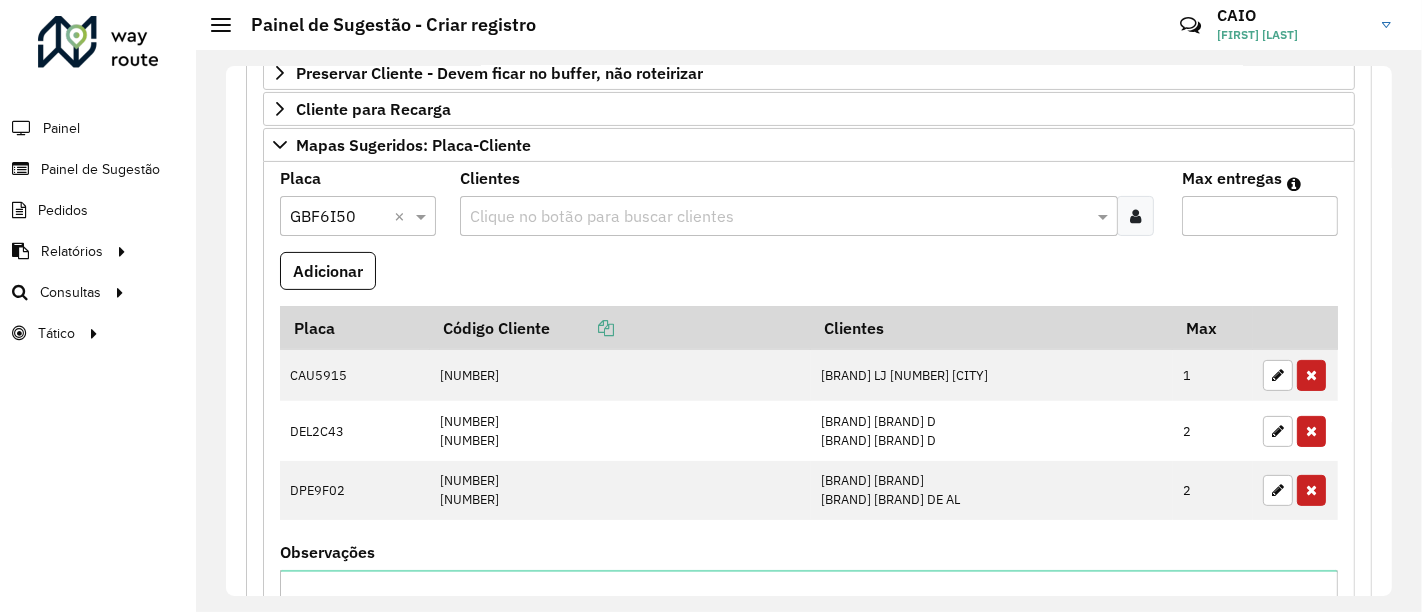 click on "Clientes  Clique no botão para buscar clientes" at bounding box center [808, 203] 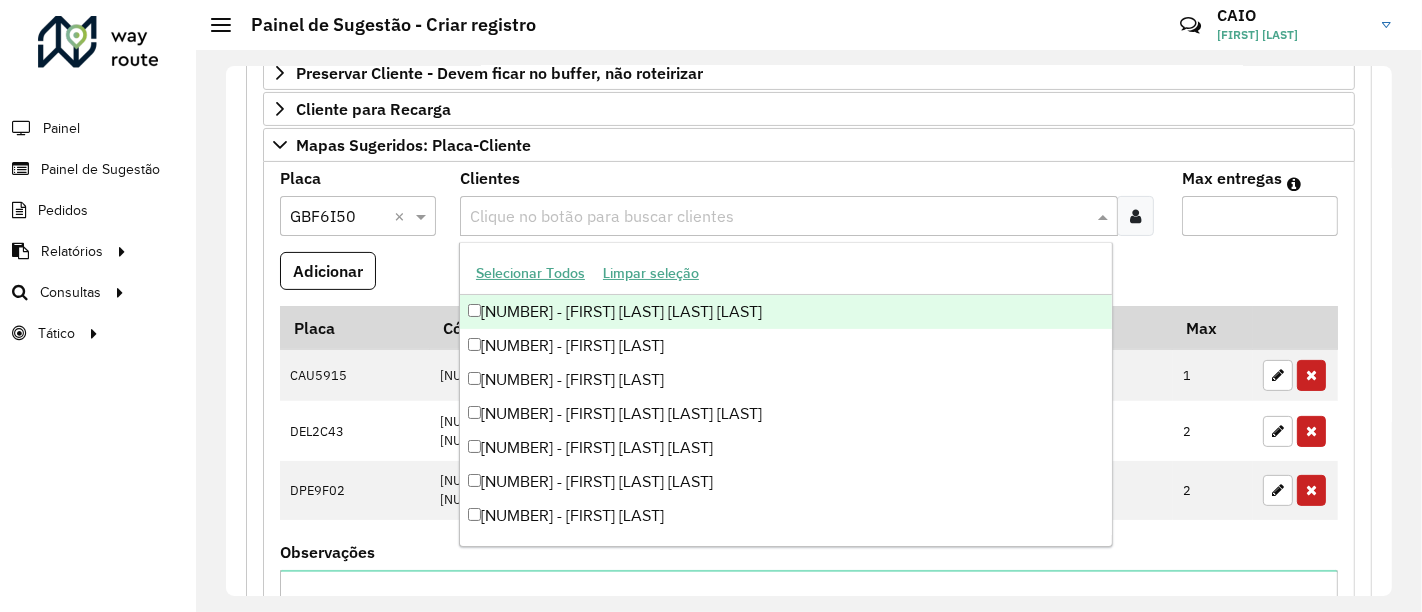 paste on "*****" 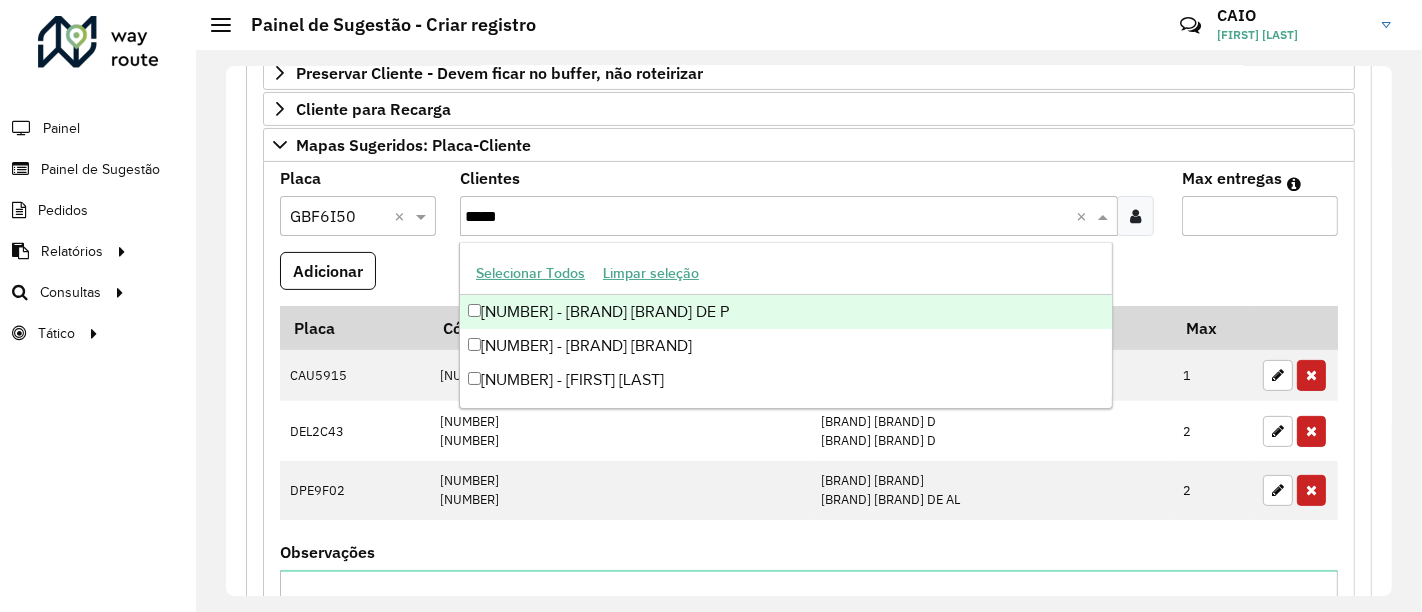 click on "[NUMBER] - [BRAND] [BRAND] DE P" at bounding box center [786, 312] 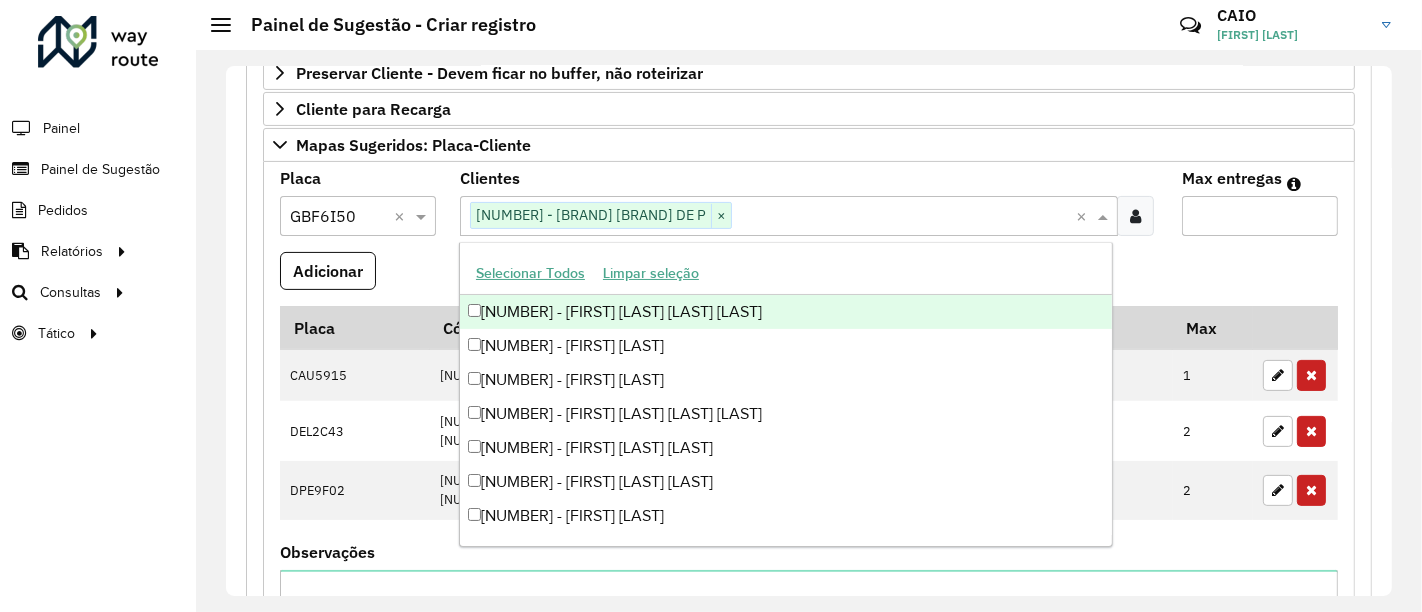 paste on "*****" 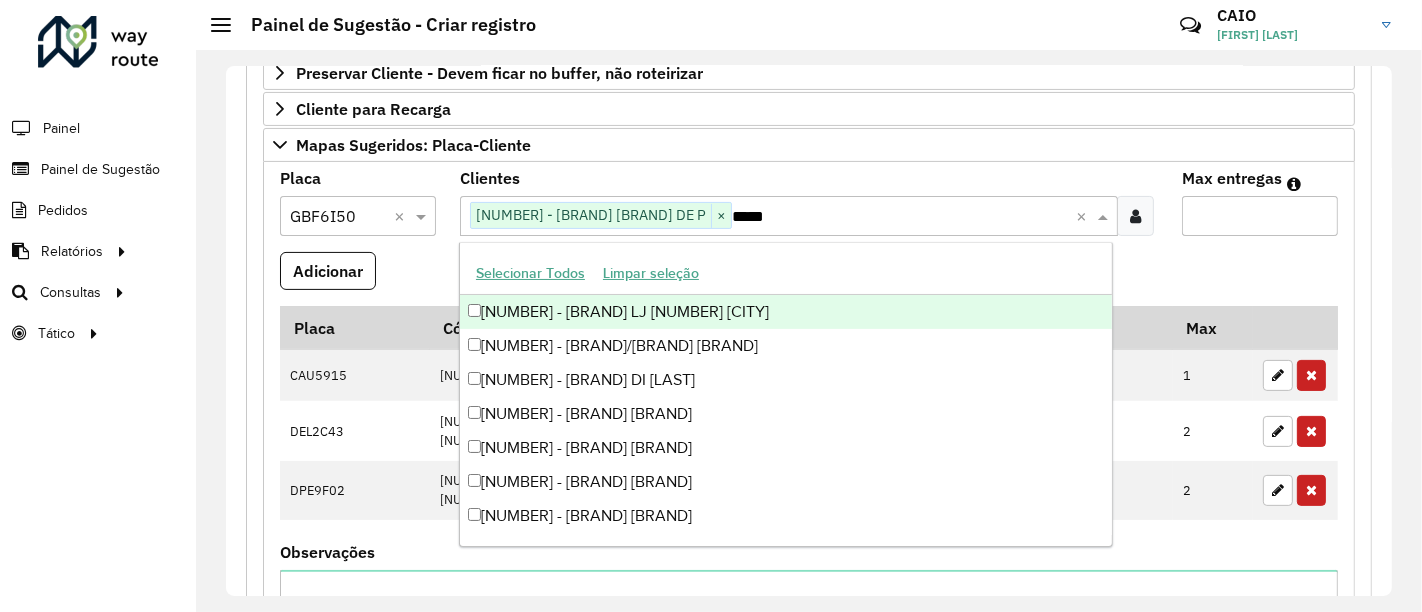 click on "[NUMBER] - [BRAND] LJ [NUMBER] [CITY]" at bounding box center [786, 312] 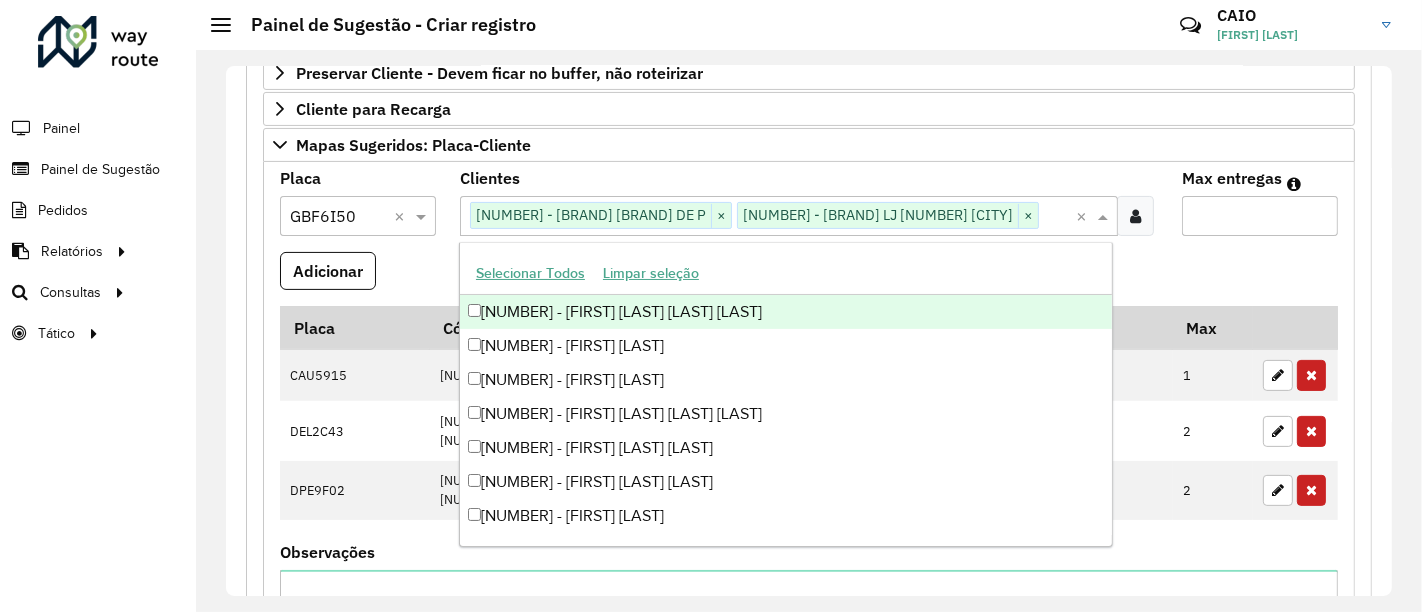 click on "Max entregas" at bounding box center [1260, 216] 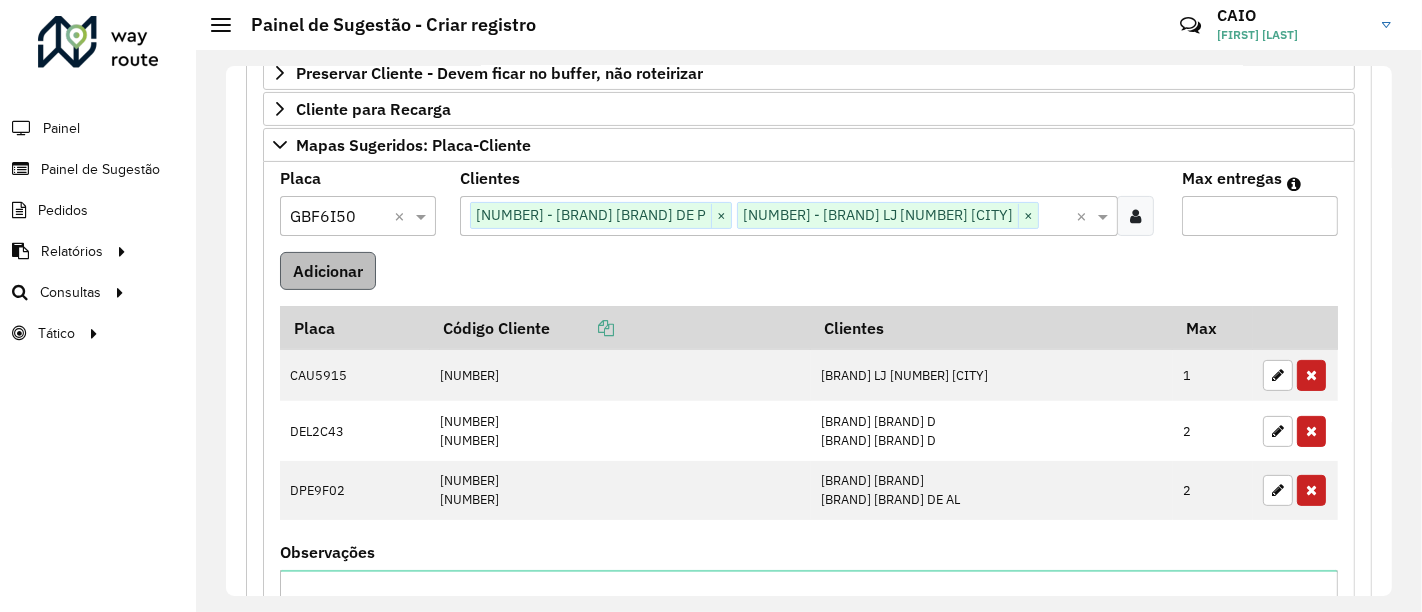 type on "*" 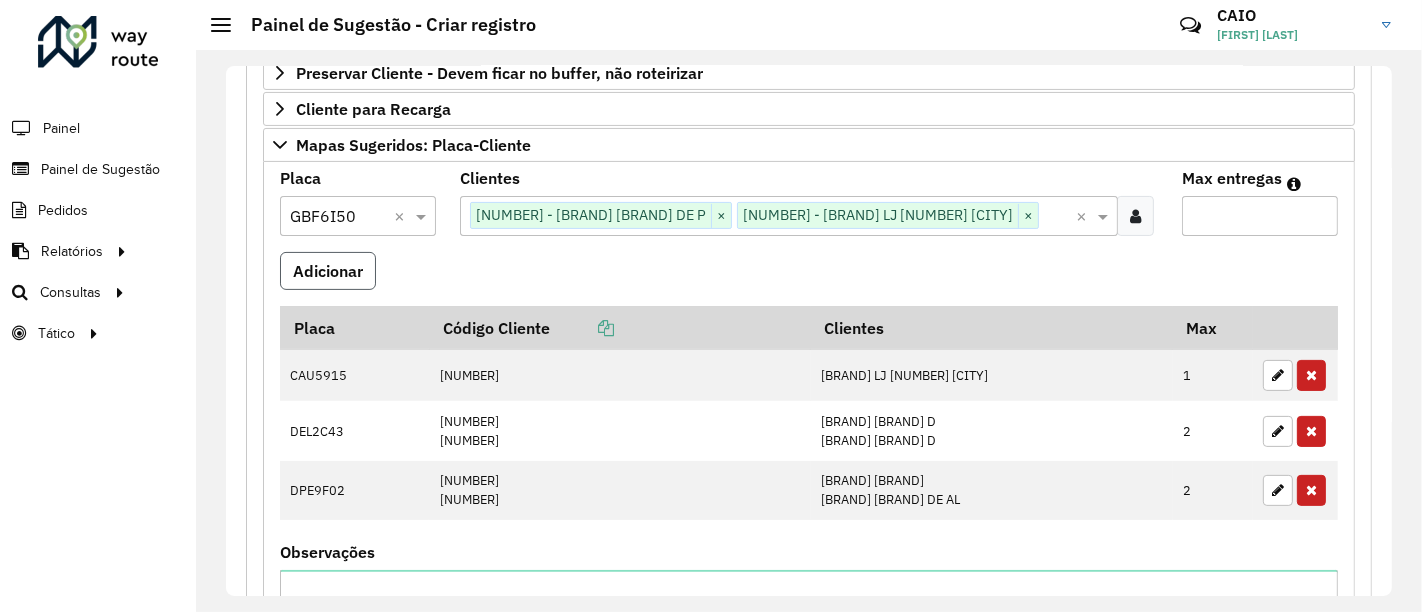 click on "Adicionar" at bounding box center [328, 271] 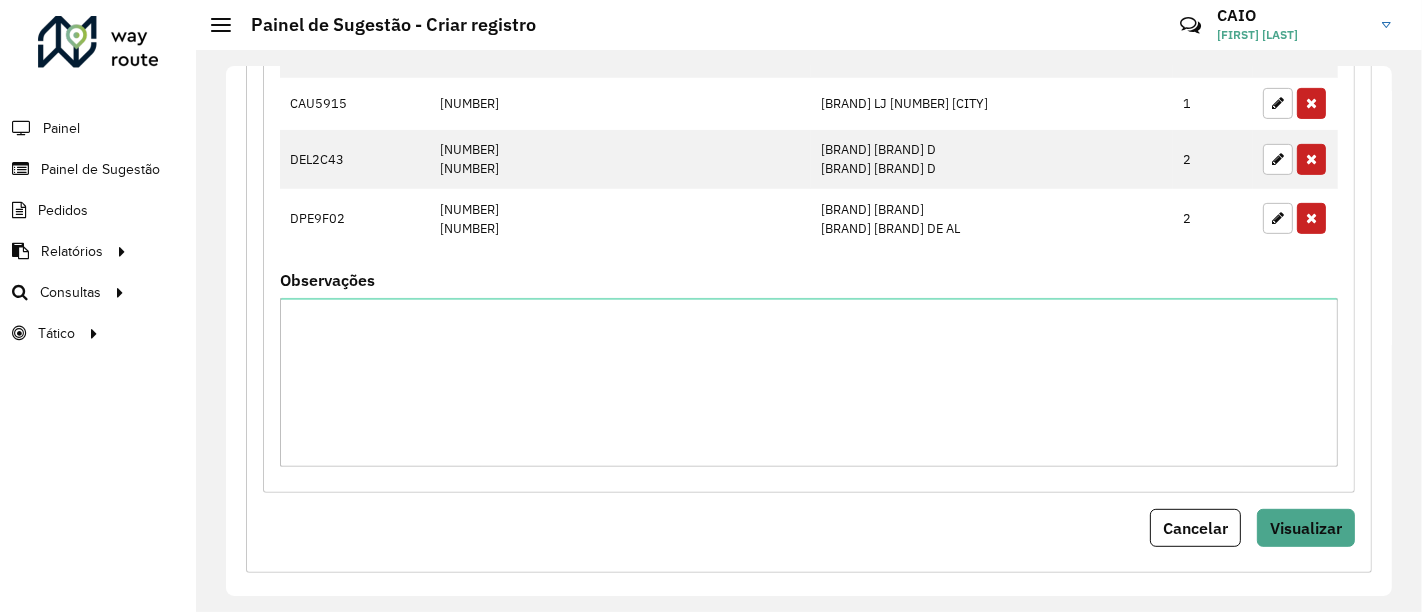 scroll, scrollTop: 740, scrollLeft: 0, axis: vertical 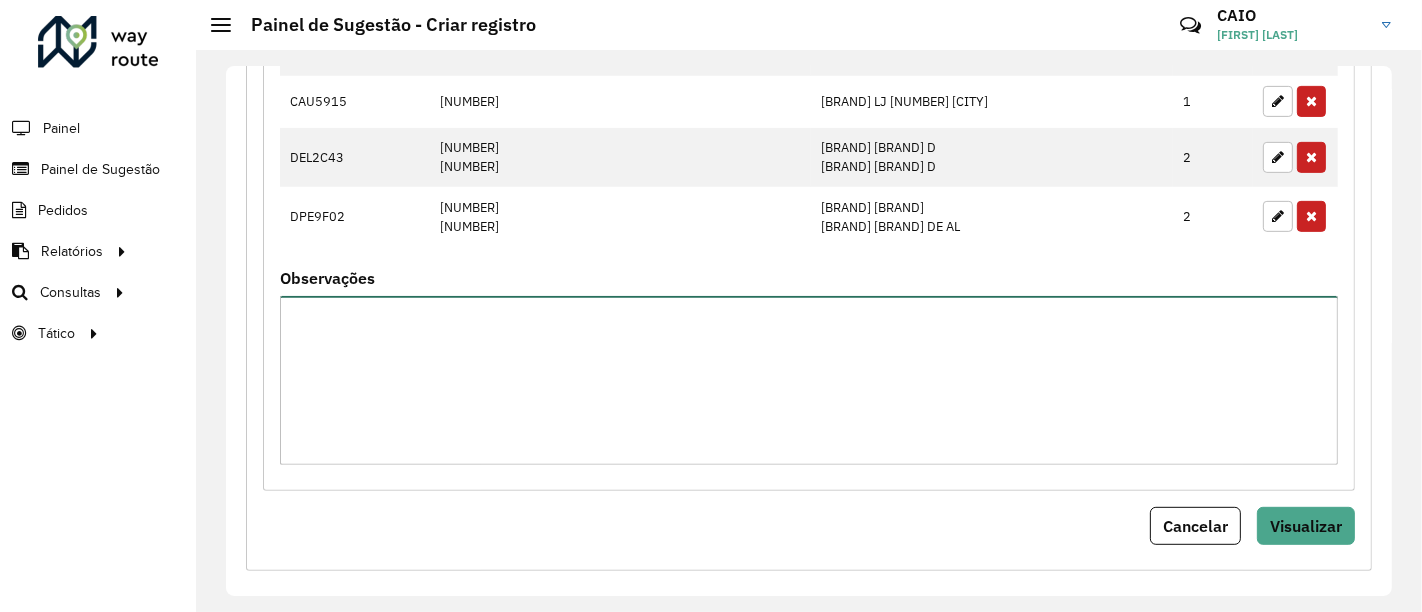 click on "Observações" at bounding box center [809, 380] 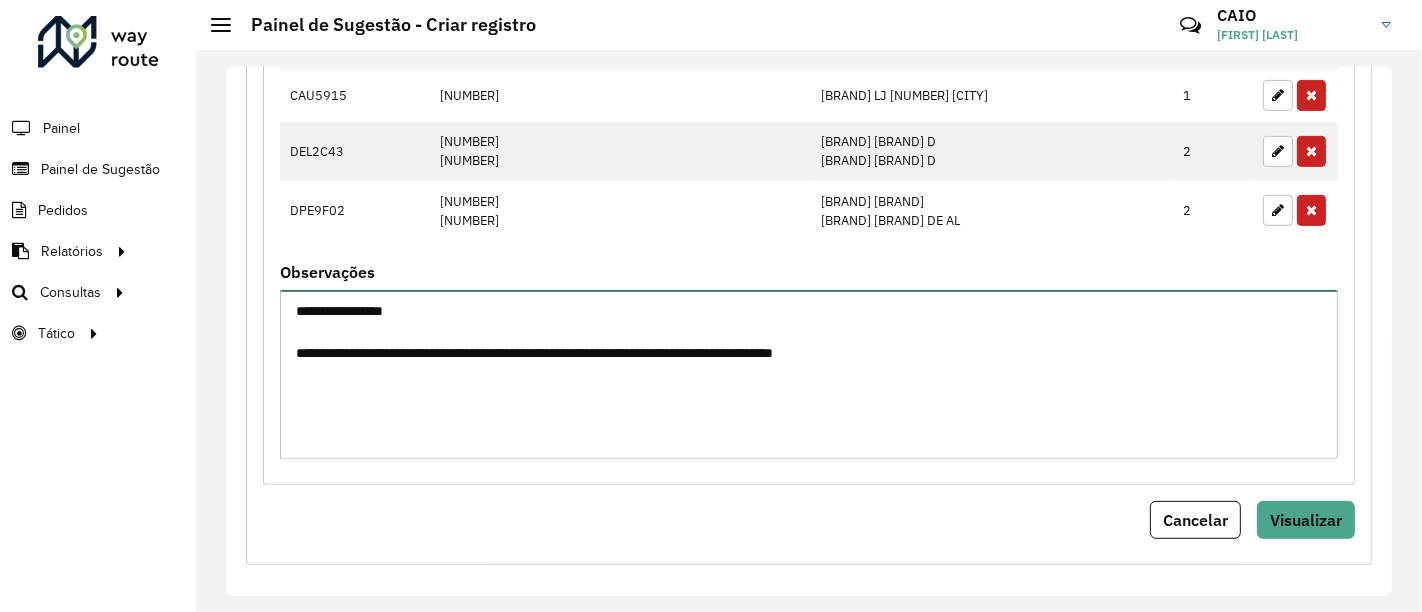 scroll, scrollTop: 751, scrollLeft: 0, axis: vertical 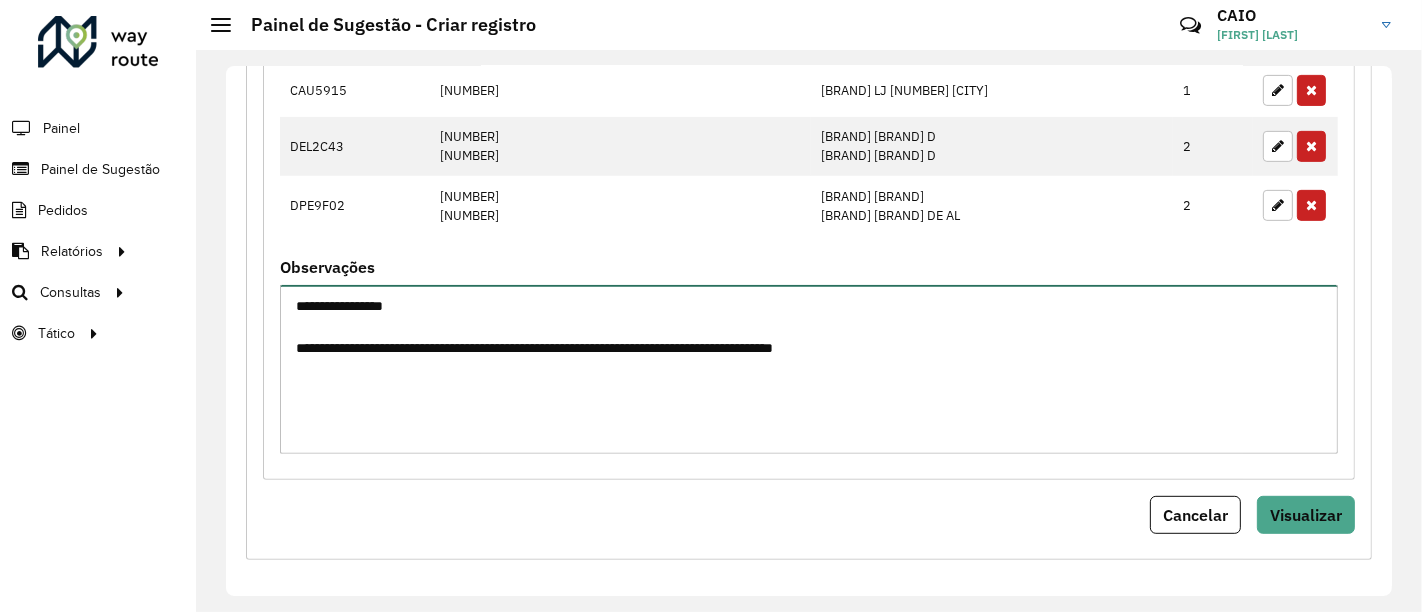 click on "**********" at bounding box center (809, 369) 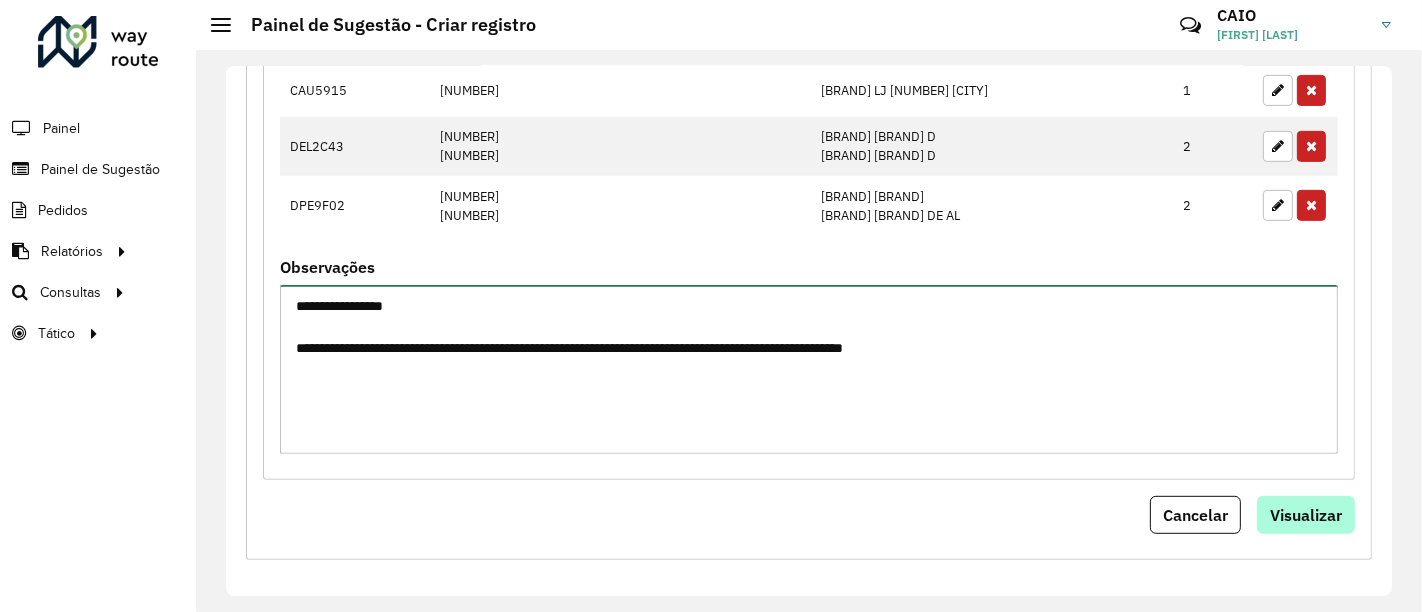 type on "**********" 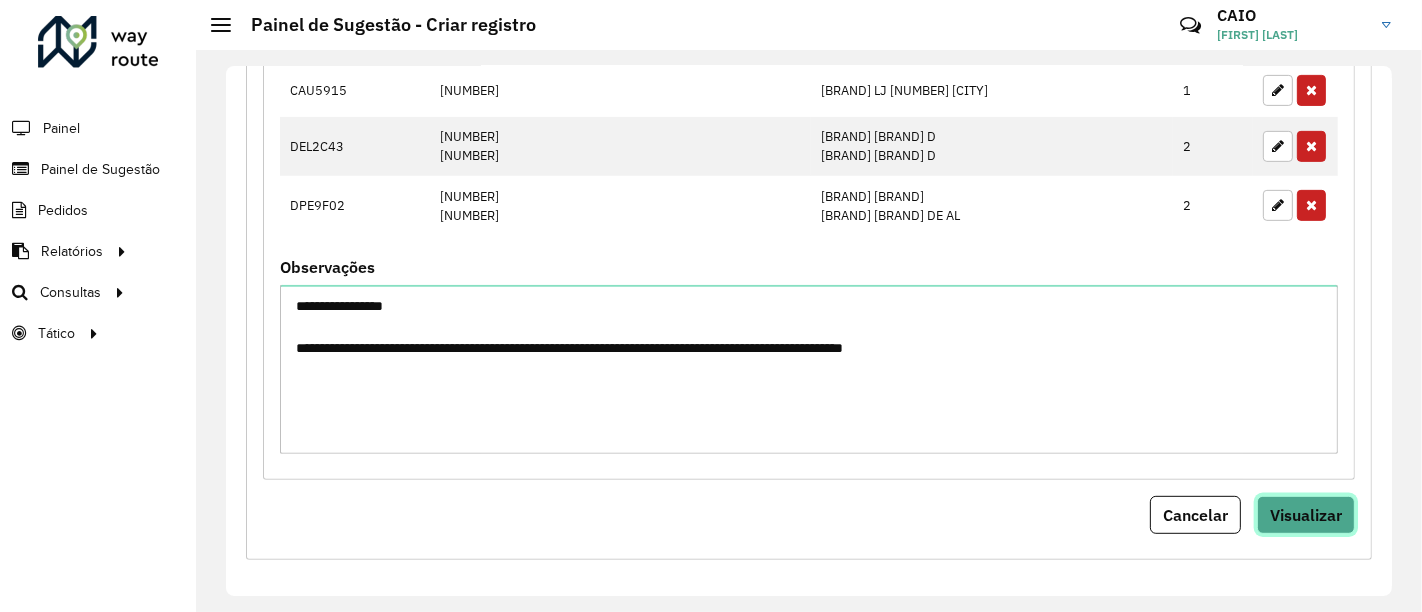 click on "Visualizar" at bounding box center (1306, 515) 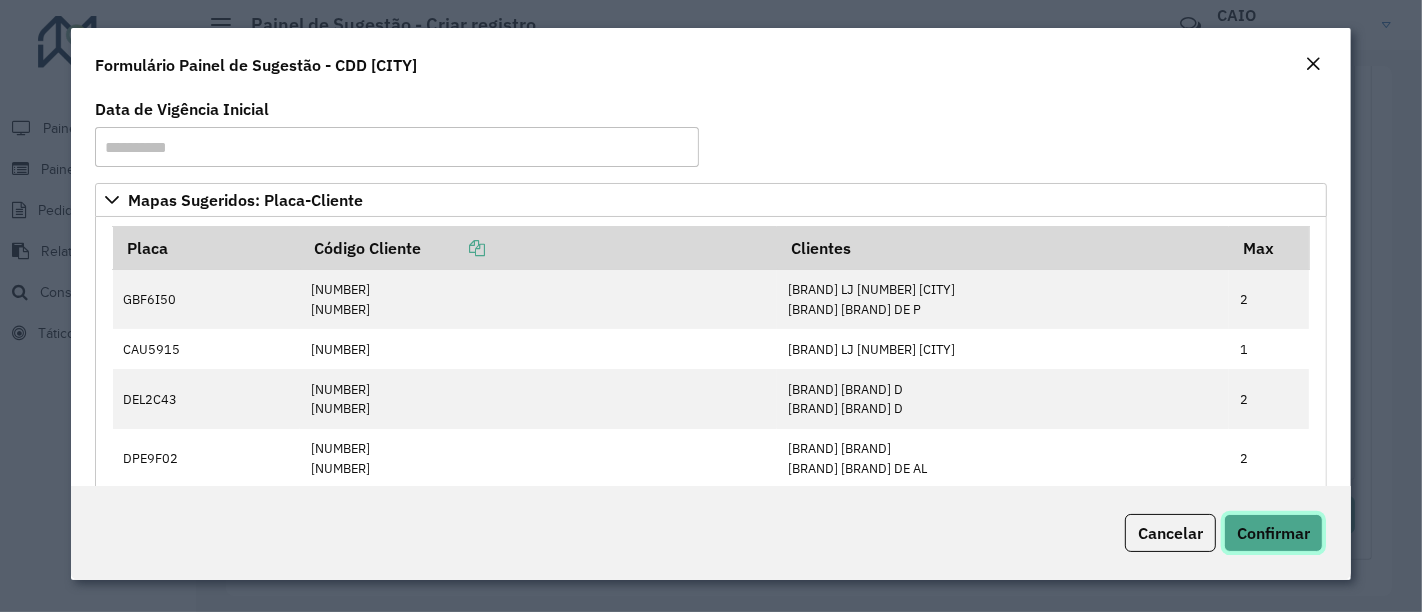 click on "Confirmar" 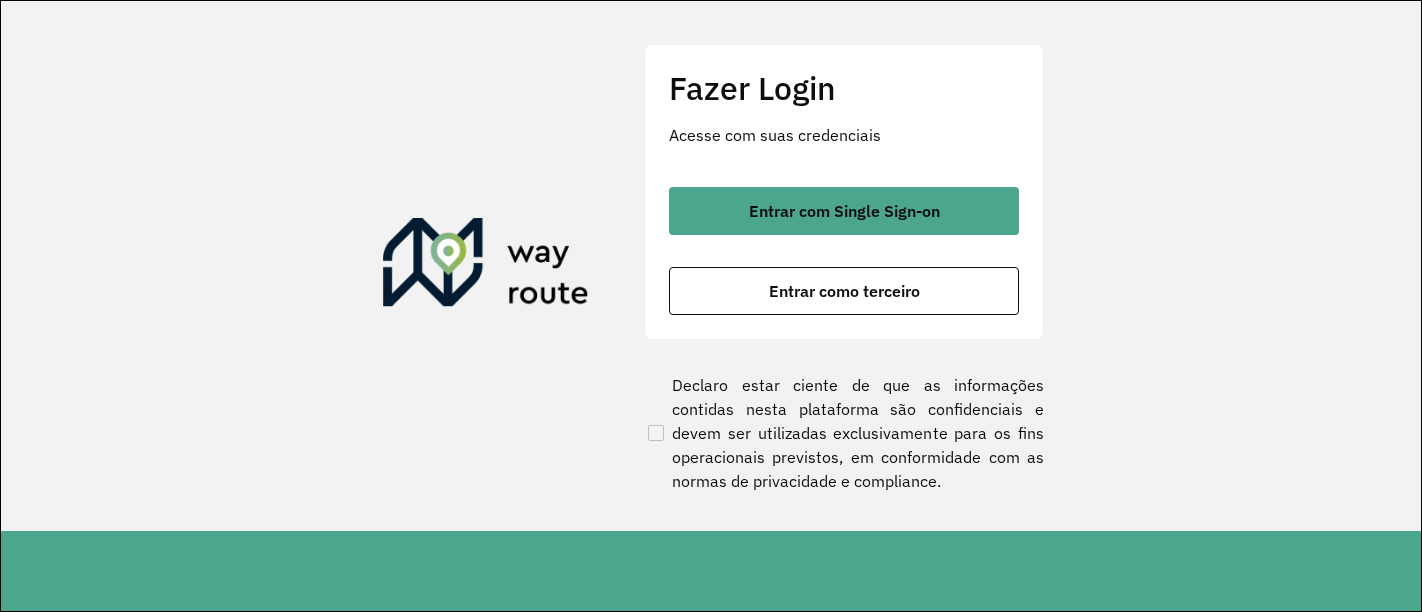 scroll, scrollTop: 0, scrollLeft: 0, axis: both 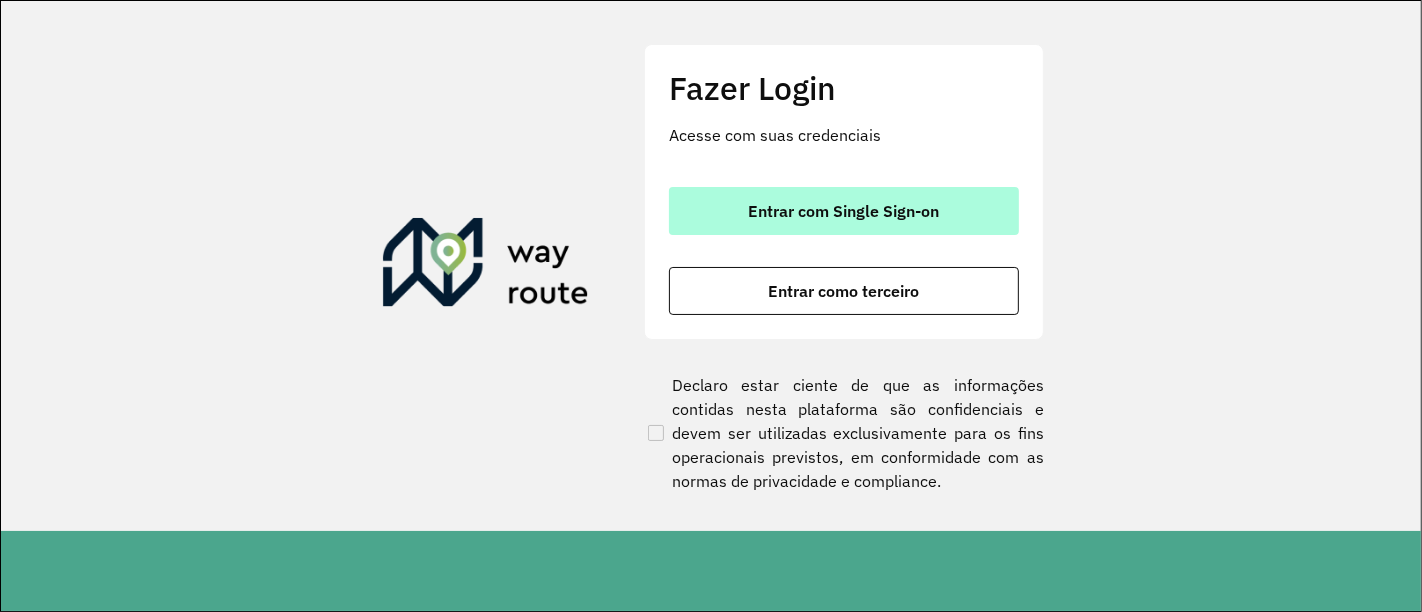 click on "Entrar com Single Sign-on" at bounding box center [844, 211] 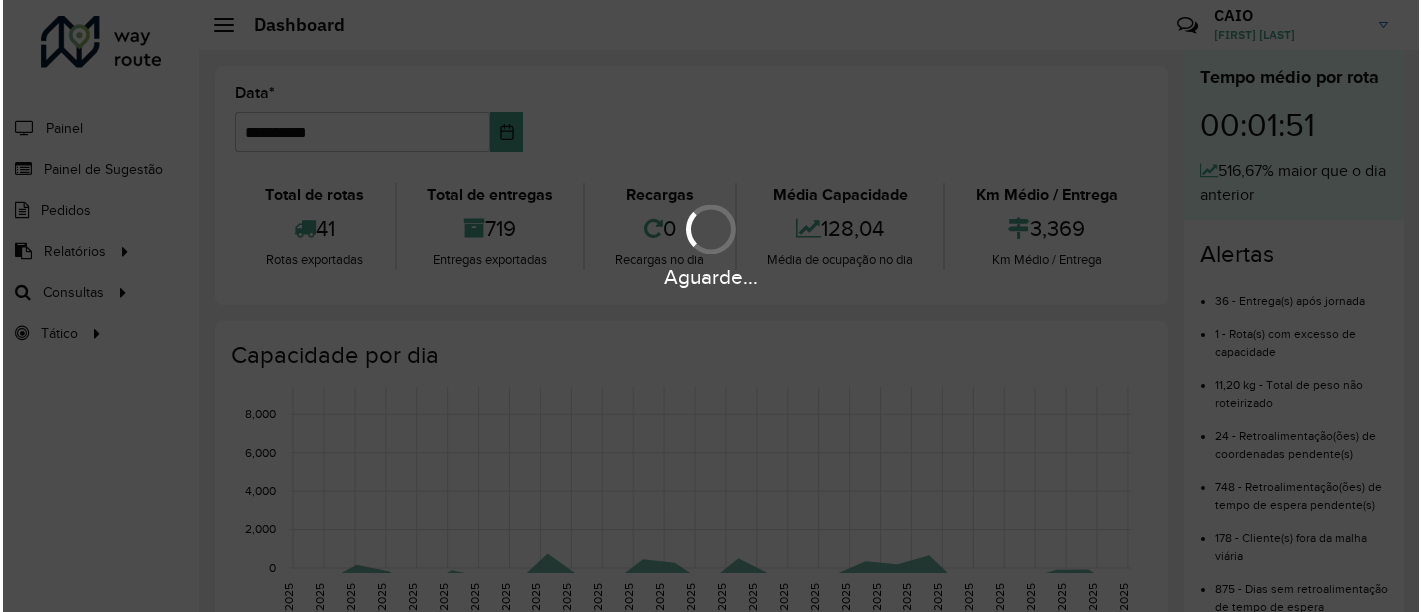 scroll, scrollTop: 0, scrollLeft: 0, axis: both 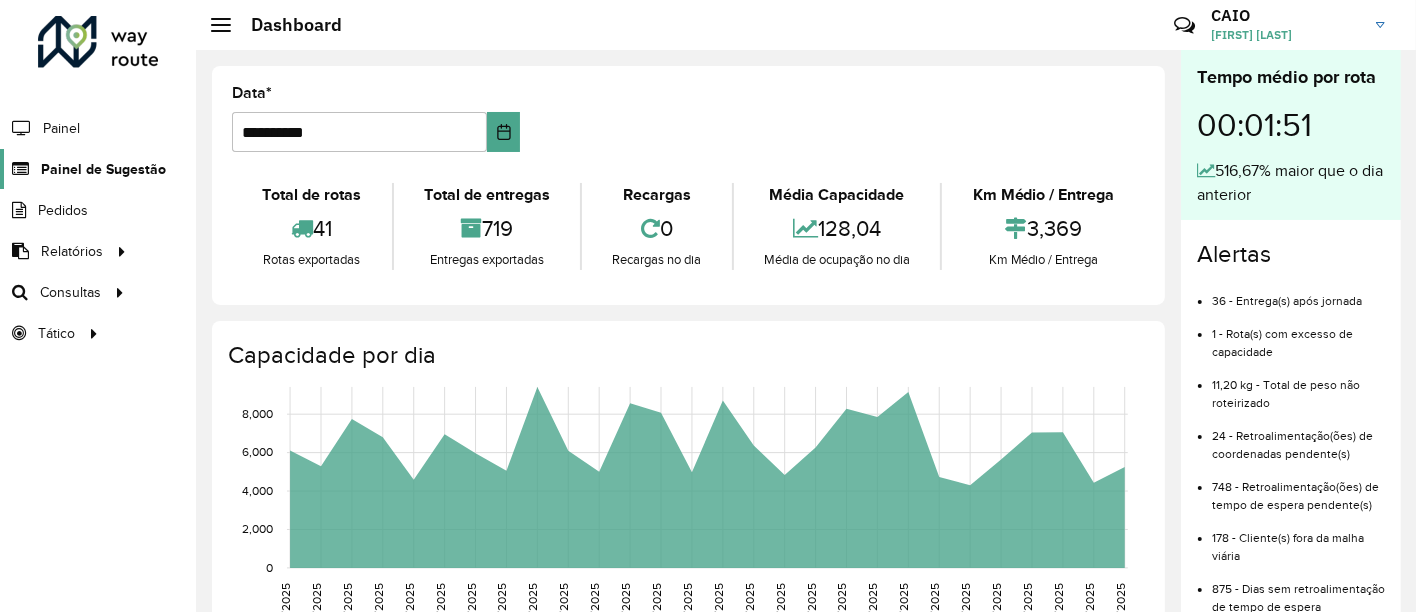 click on "Painel de Sugestão" 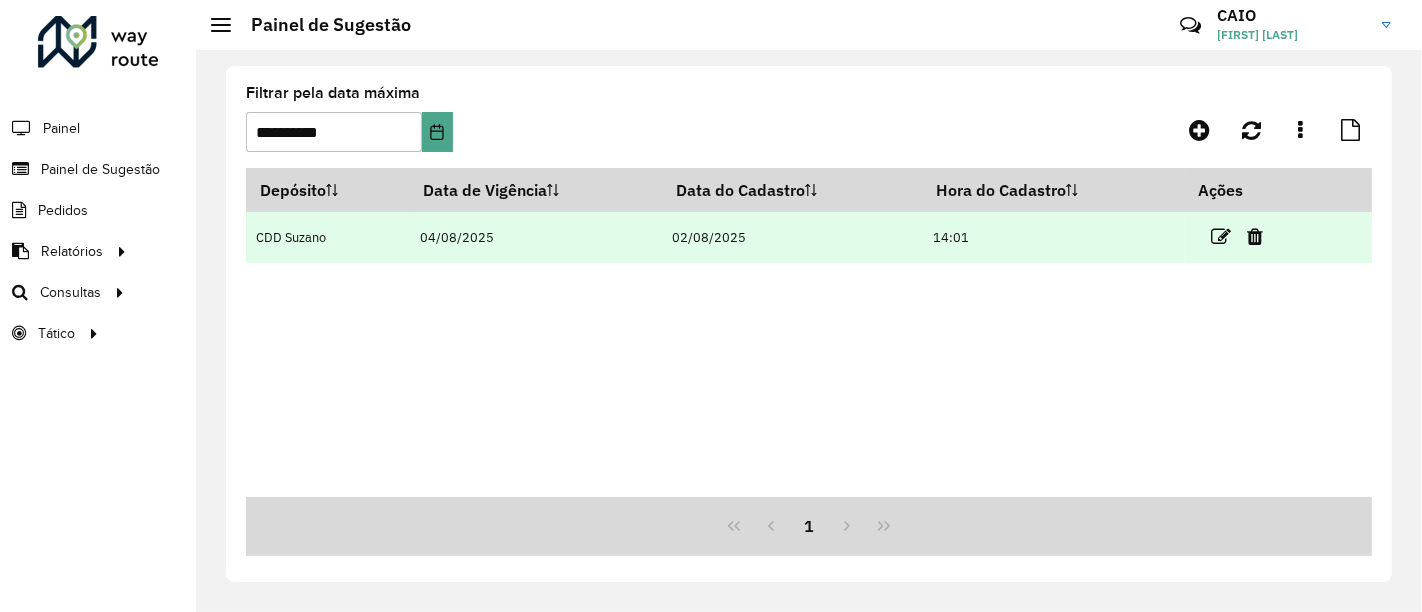 click on "14:01" at bounding box center (1054, 237) 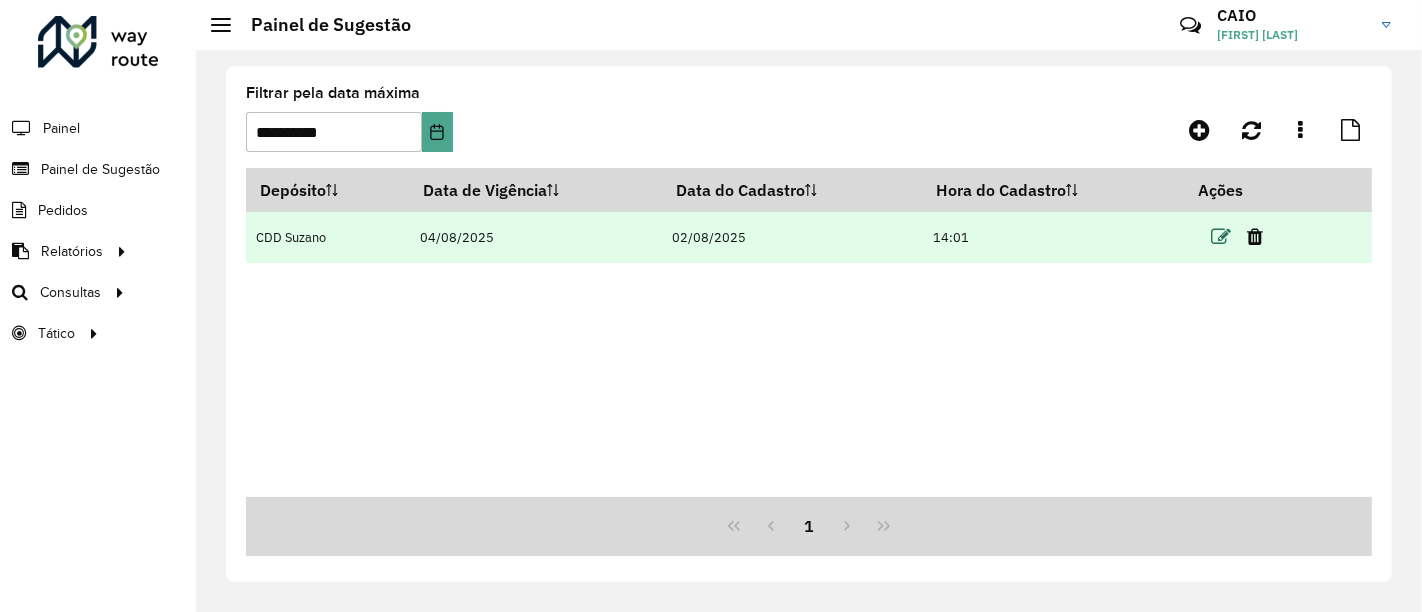 click at bounding box center [1221, 237] 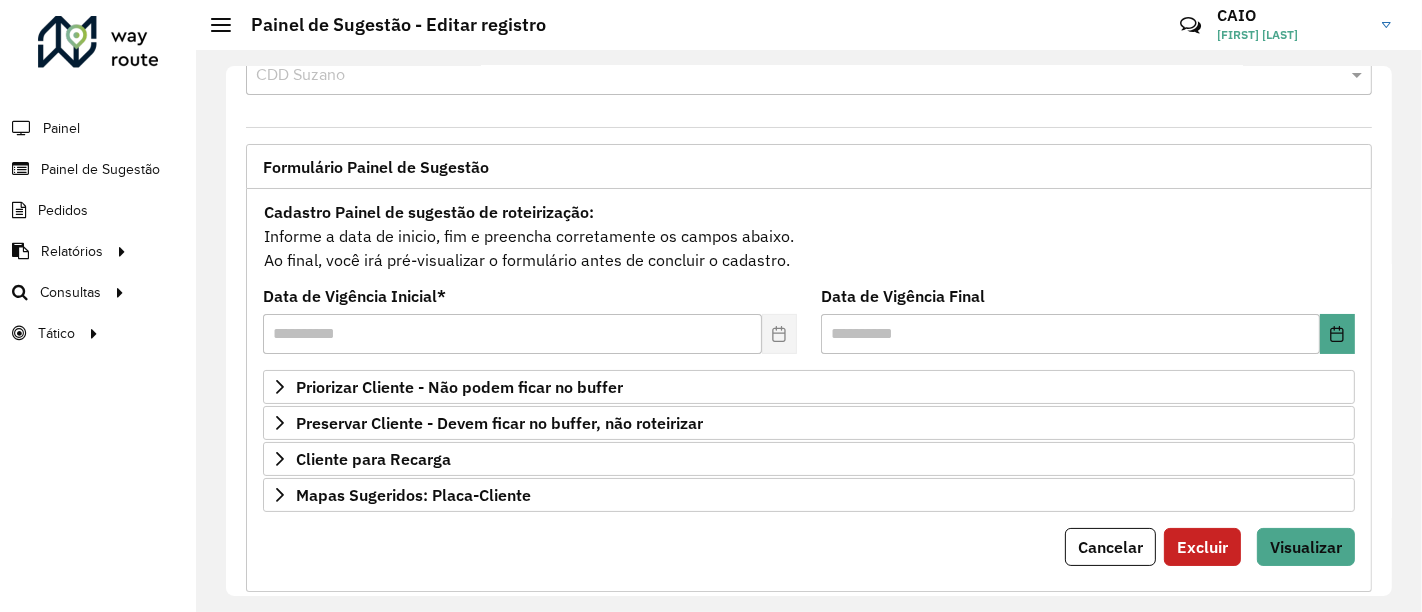 scroll, scrollTop: 91, scrollLeft: 0, axis: vertical 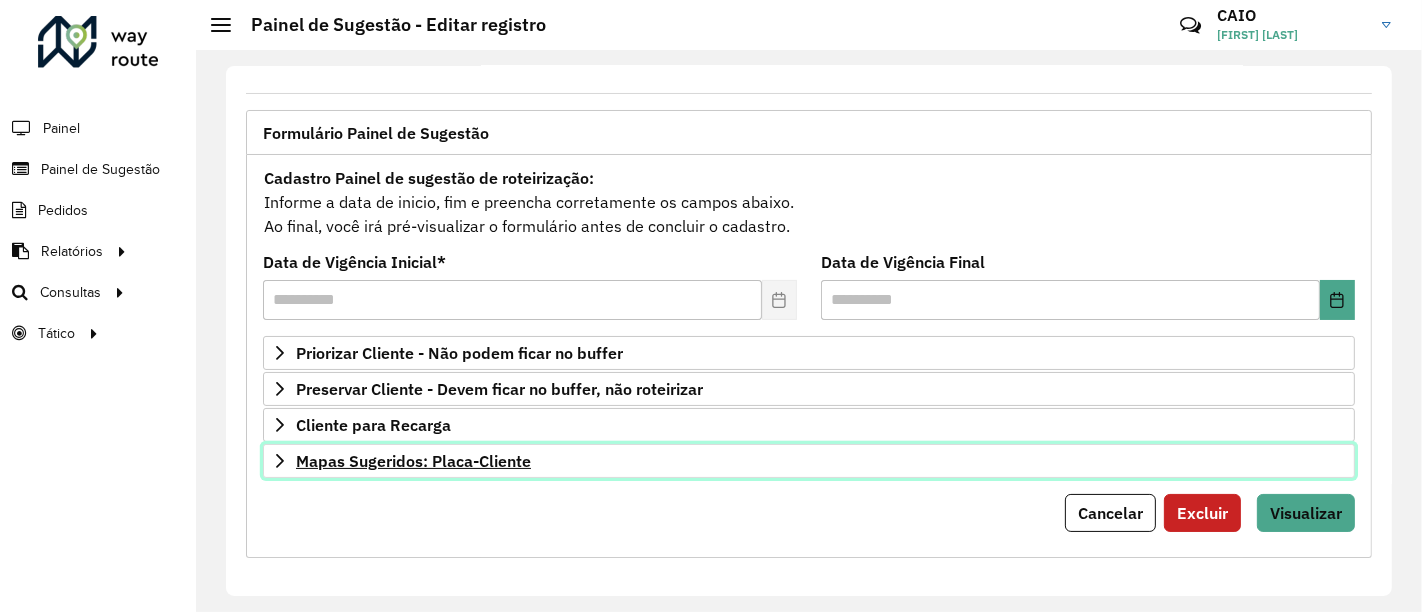 click on "Mapas Sugeridos: Placa-Cliente" at bounding box center (413, 461) 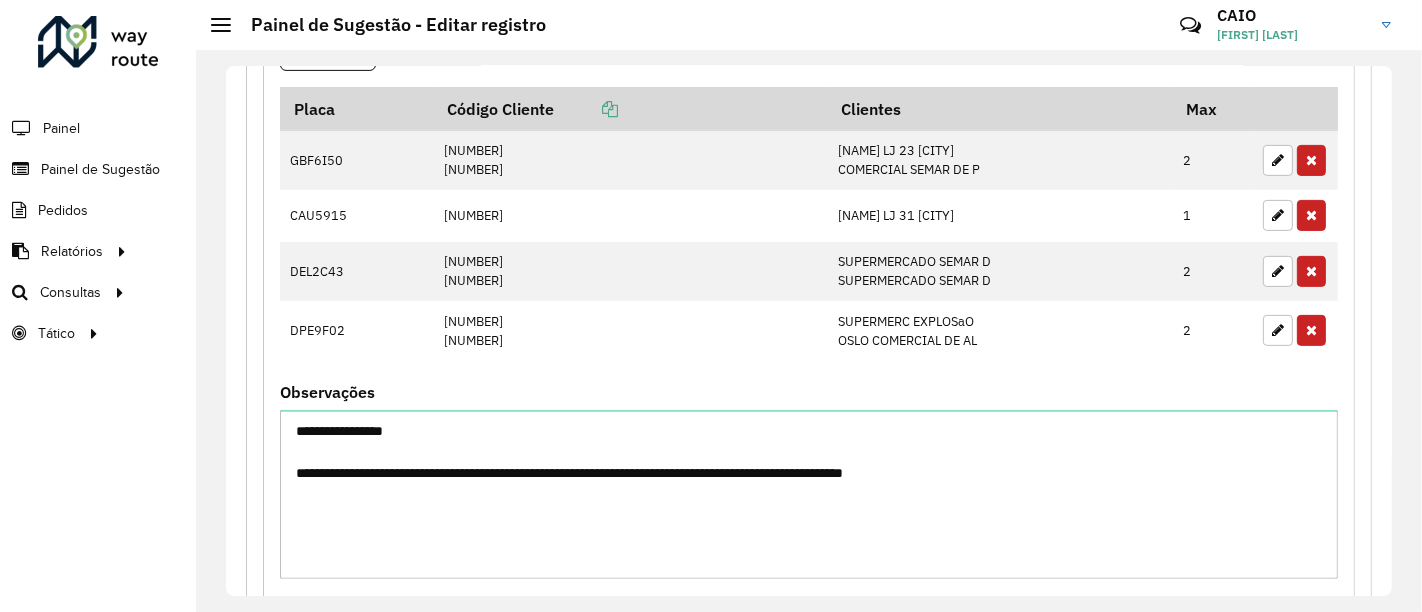 scroll, scrollTop: 627, scrollLeft: 0, axis: vertical 